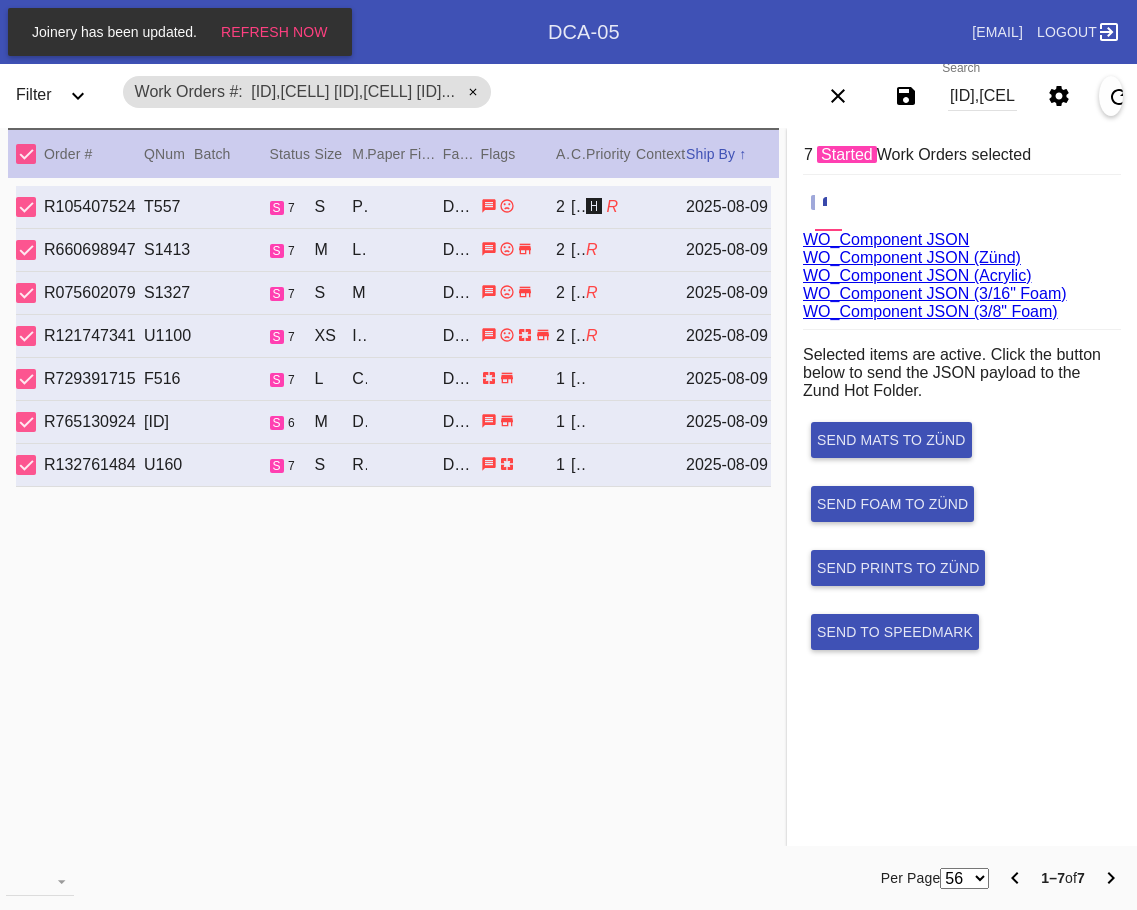 scroll, scrollTop: 0, scrollLeft: 0, axis: both 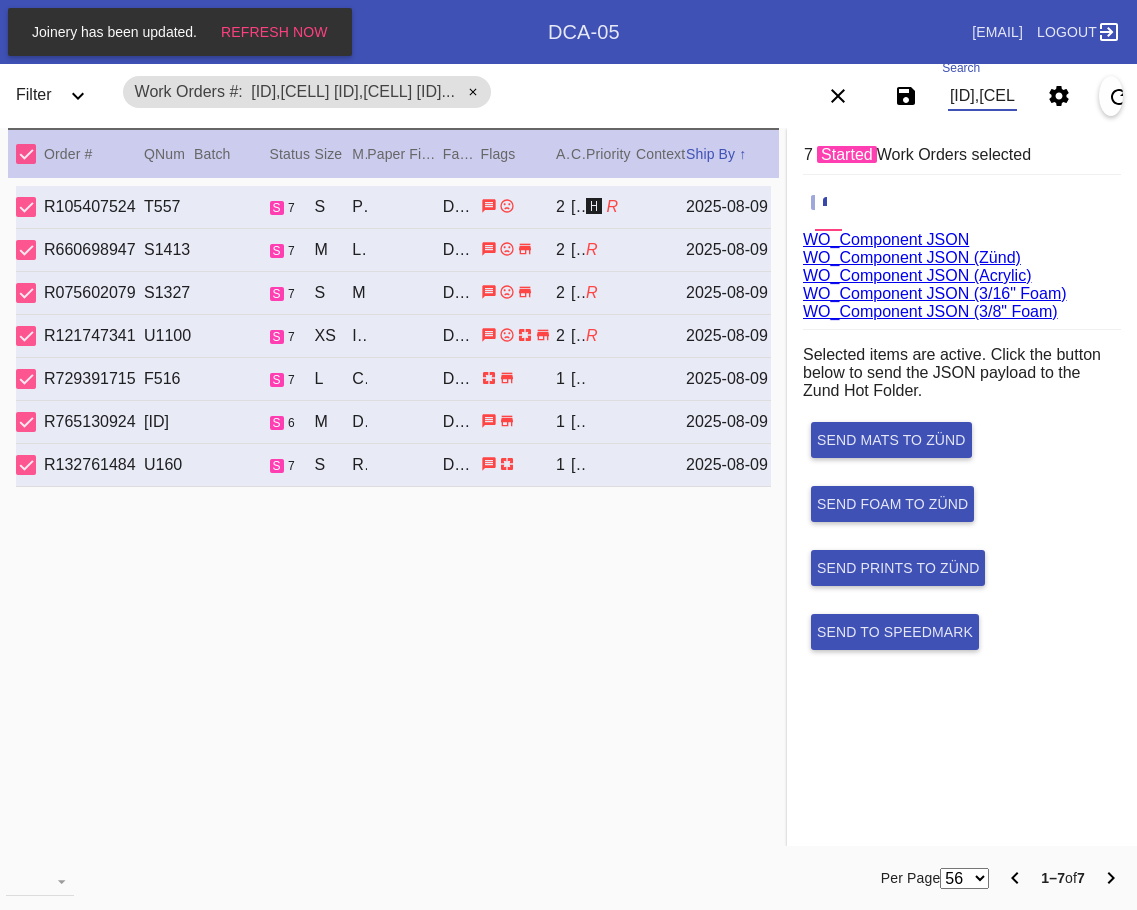 click on "[ID],[CELL] [ID],[CELL] [ID],[CELL] [ID],[CELL] [ID],[CELL] [ID],[CELL] [ID],[CELL] [ID]" at bounding box center (982, 96) 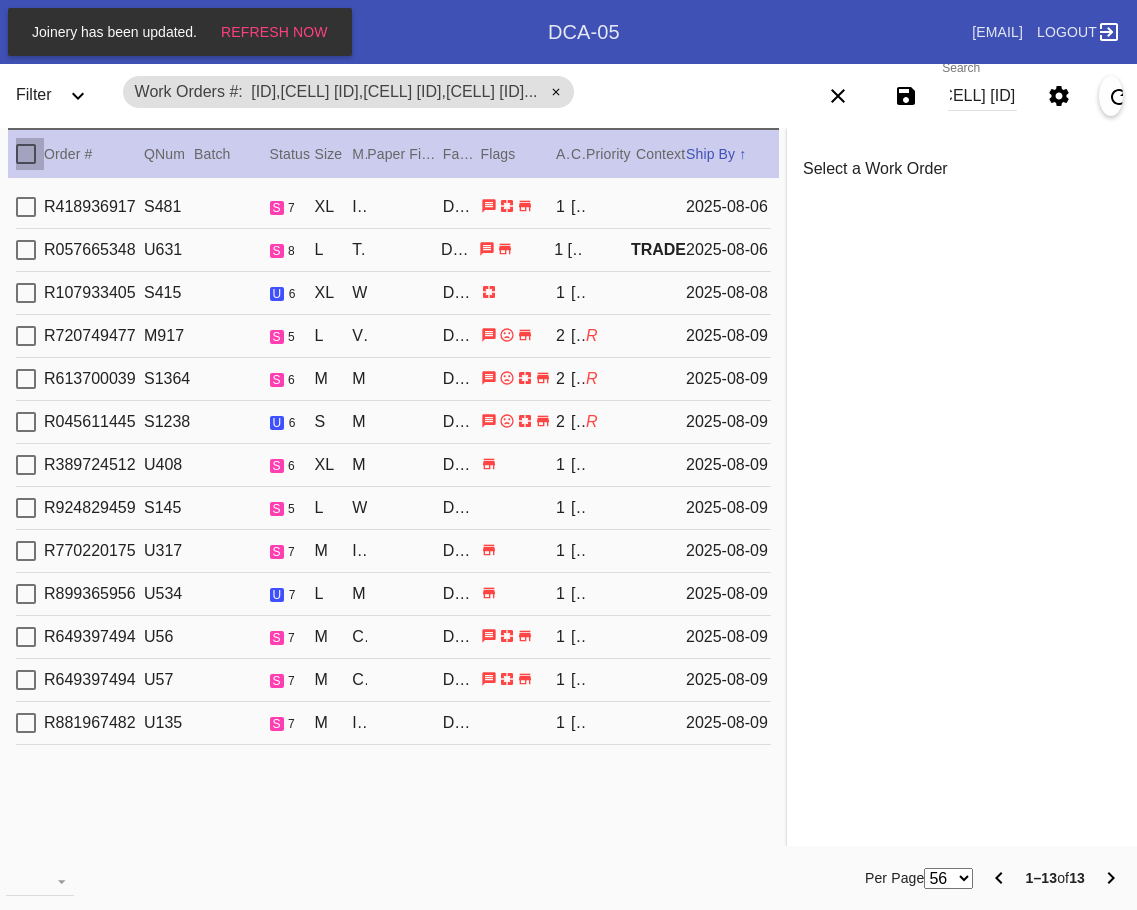 click at bounding box center [26, 154] 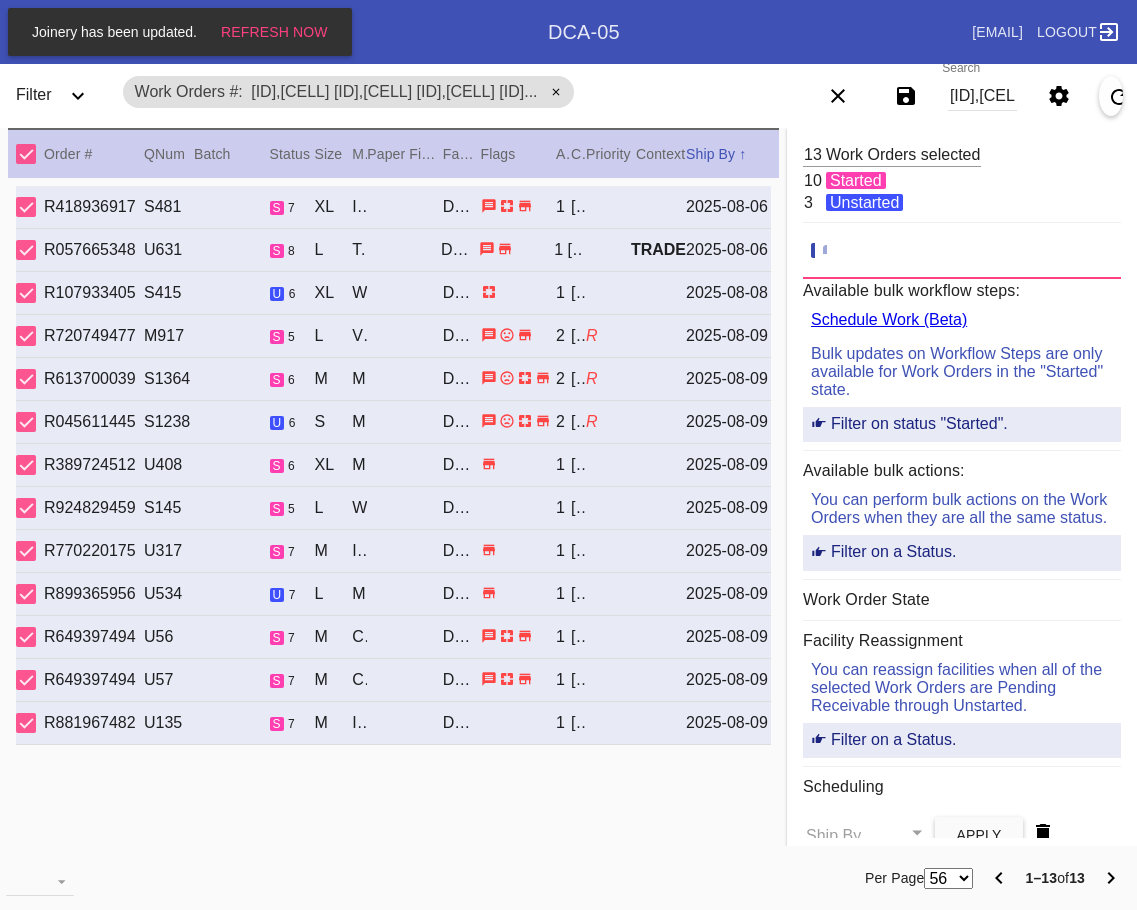 click 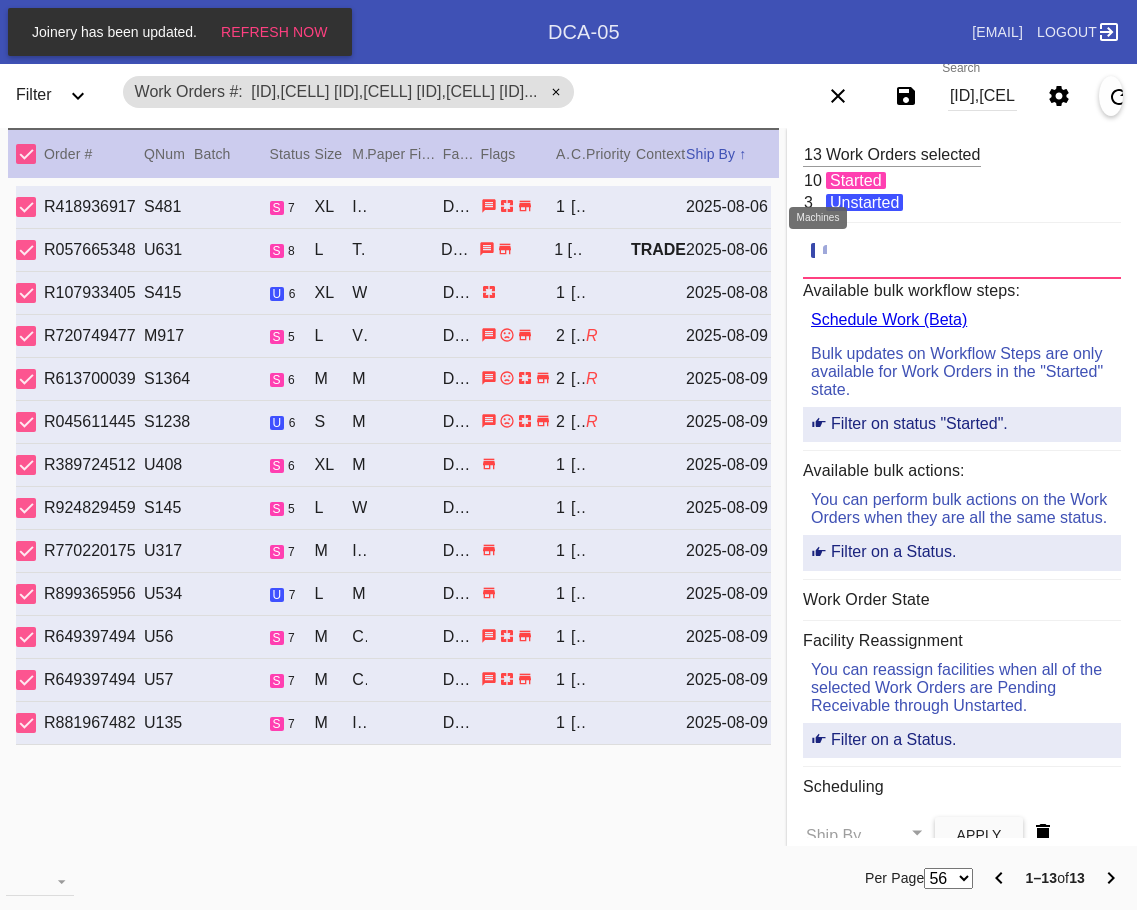click 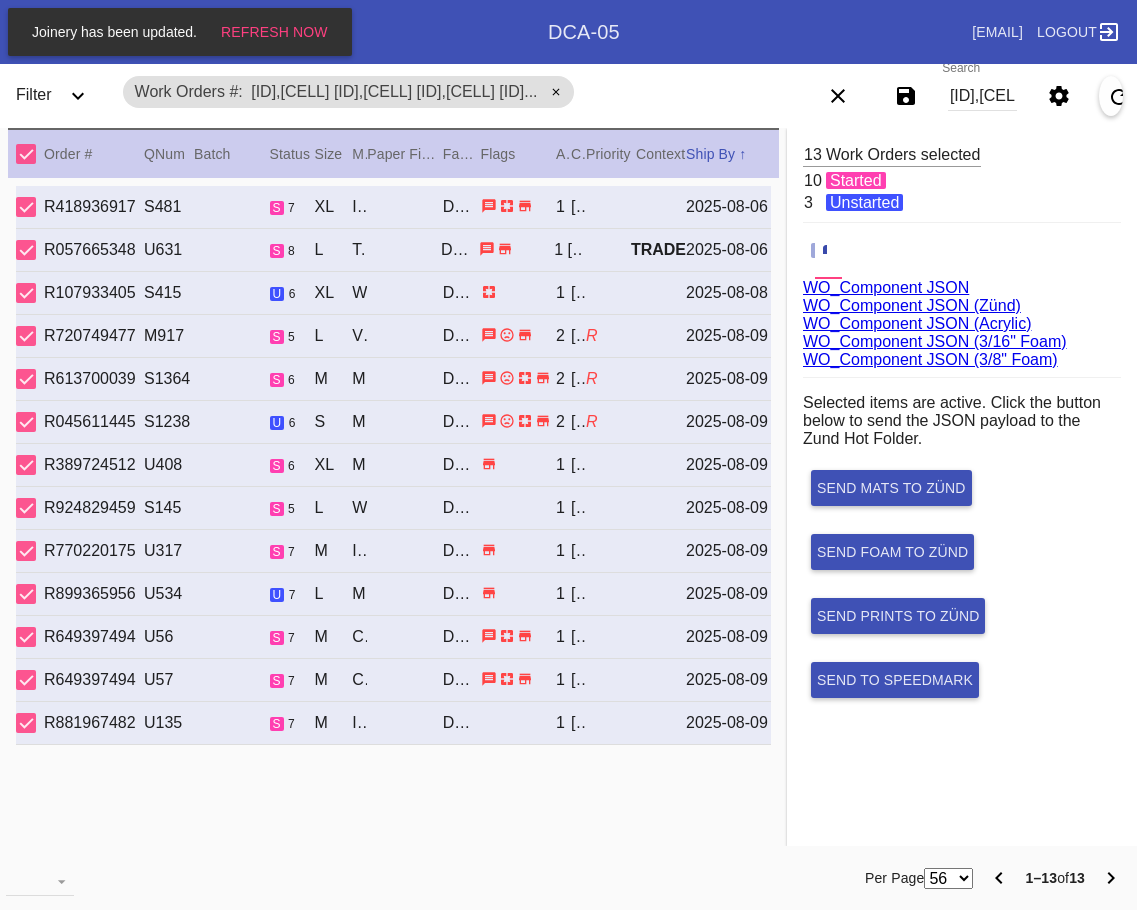 click on "W282820537304384,Cell O W464801292152221,Cell O W683315743309248,Cell F W744647825680767,Cell G W099152635287358,Cell O W399502690879924,Cell F W191933125774343,Cell C W307374181782835,Cell C W345290551750078,Cell O W930629018960246,Cell F W788273919552291,Cell B W538574739568664,Cell B W425073375512228,Cell B" at bounding box center [982, 96] 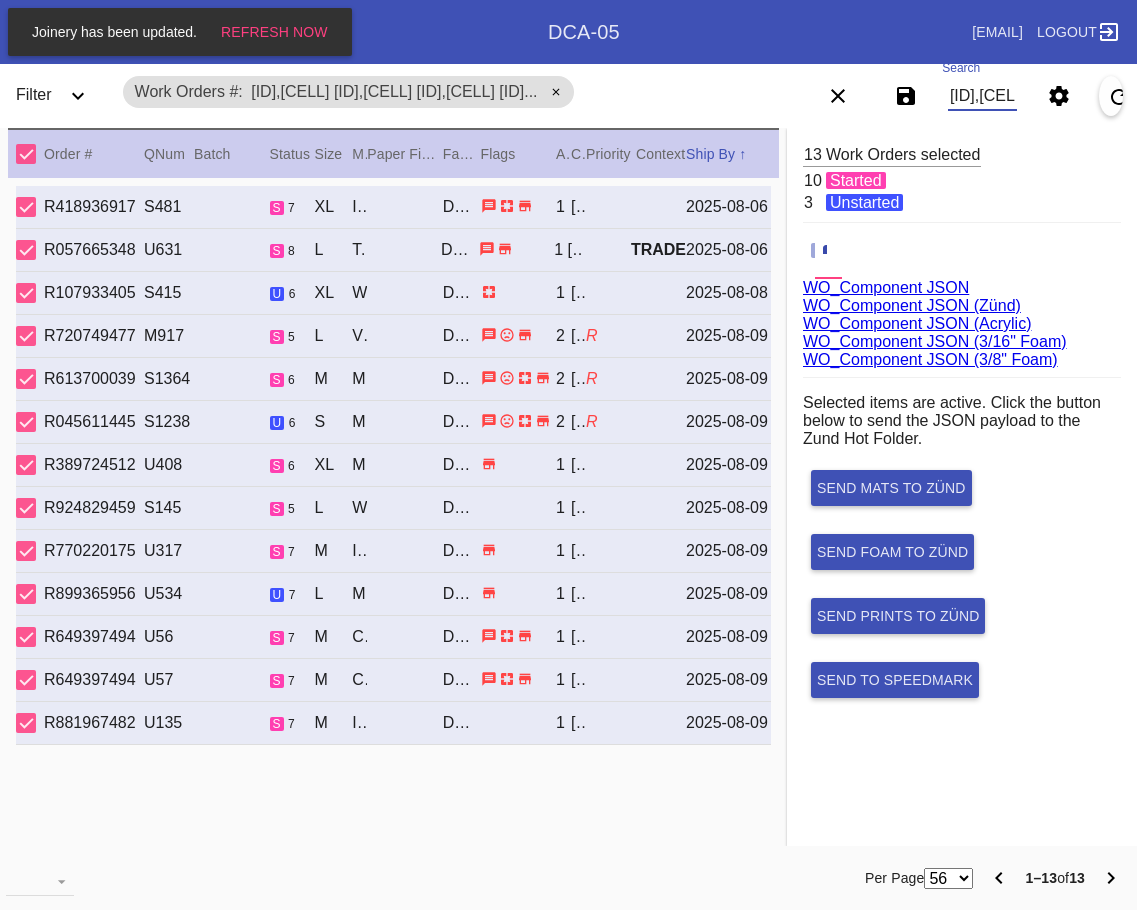 click on "W282820537304384,Cell O W464801292152221,Cell O W683315743309248,Cell F W744647825680767,Cell G W099152635287358,Cell O W399502690879924,Cell F W191933125774343,Cell C W307374181782835,Cell C W345290551750078,Cell O W930629018960246,Cell F W788273919552291,Cell B W538574739568664,Cell B W425073375512228,Cell B" at bounding box center (982, 96) 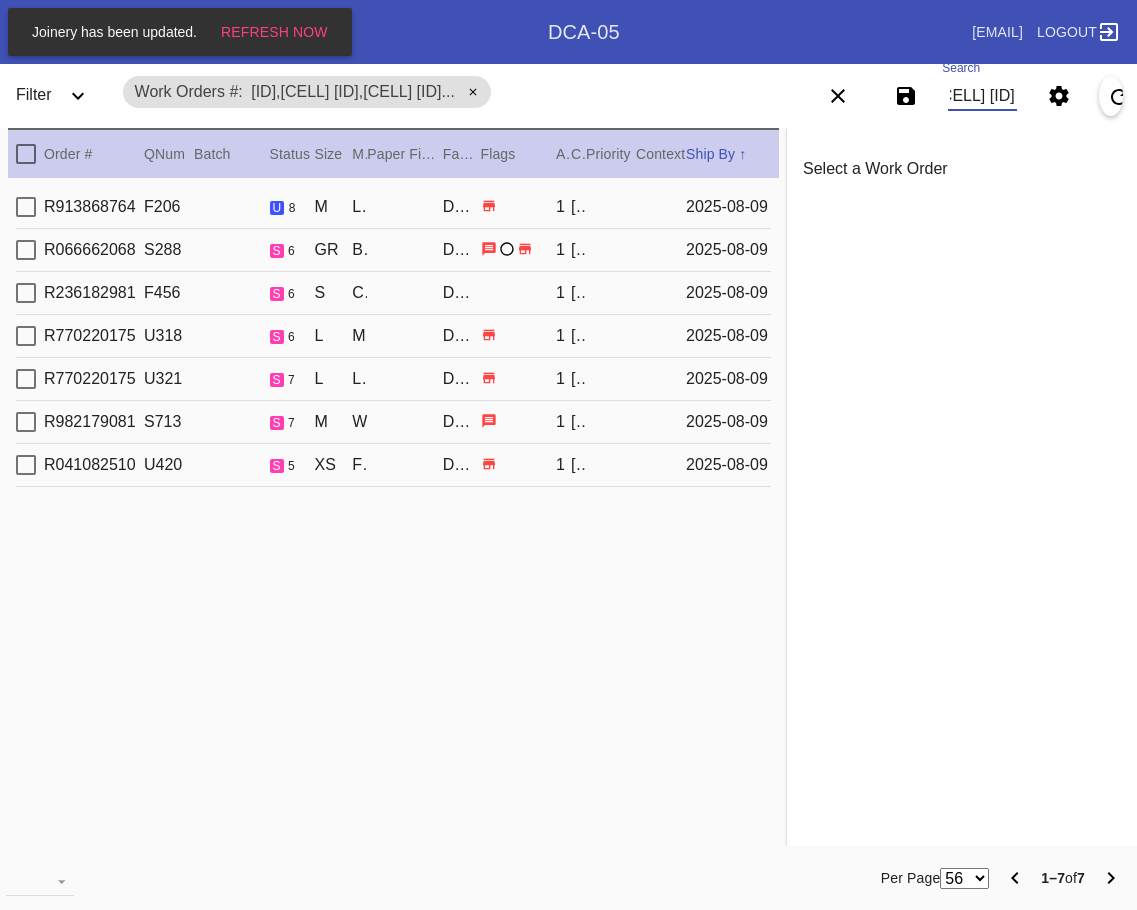 type on "W498817810272896,Cell F W667238515475241,Cell F w415024810429930,Cell A W524231647345161,Cell H W116363172551147,Cell B W160755302788321,Cell E W315975801816222,Cell F" 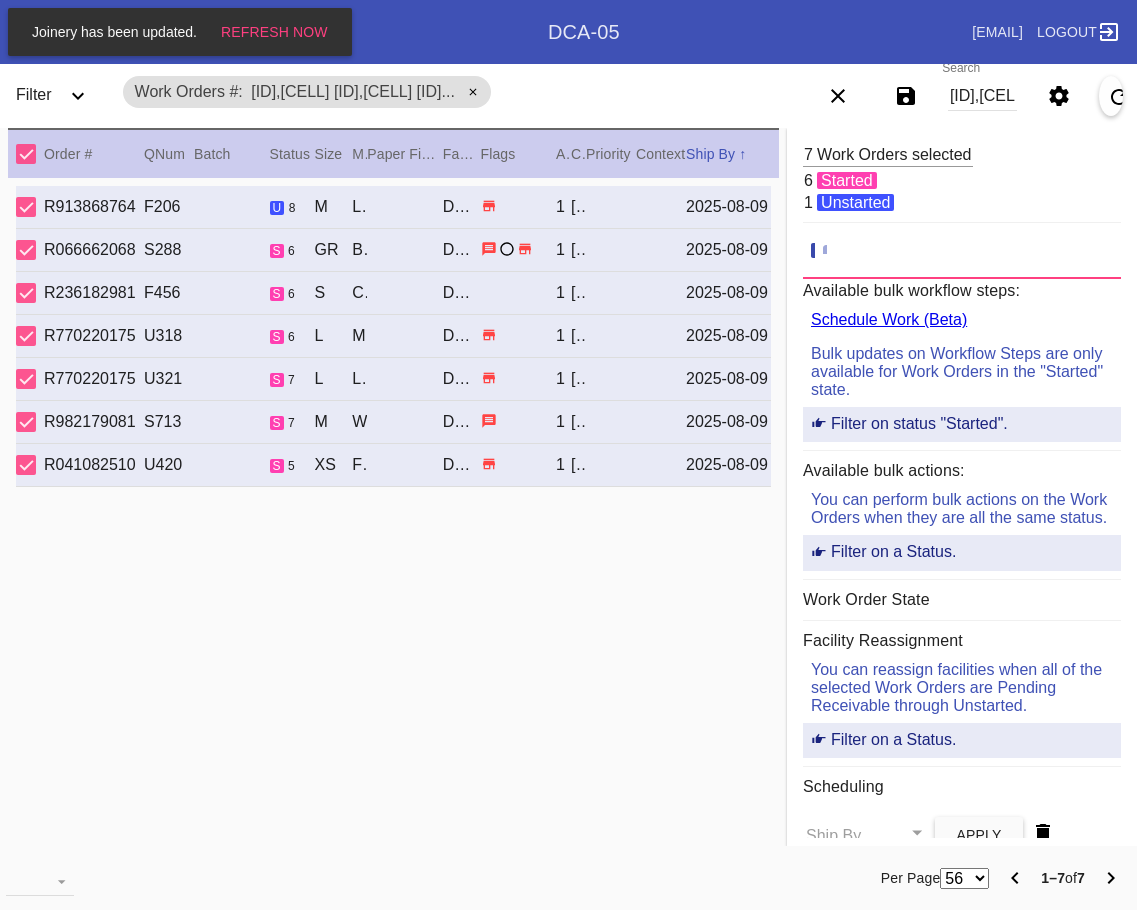click 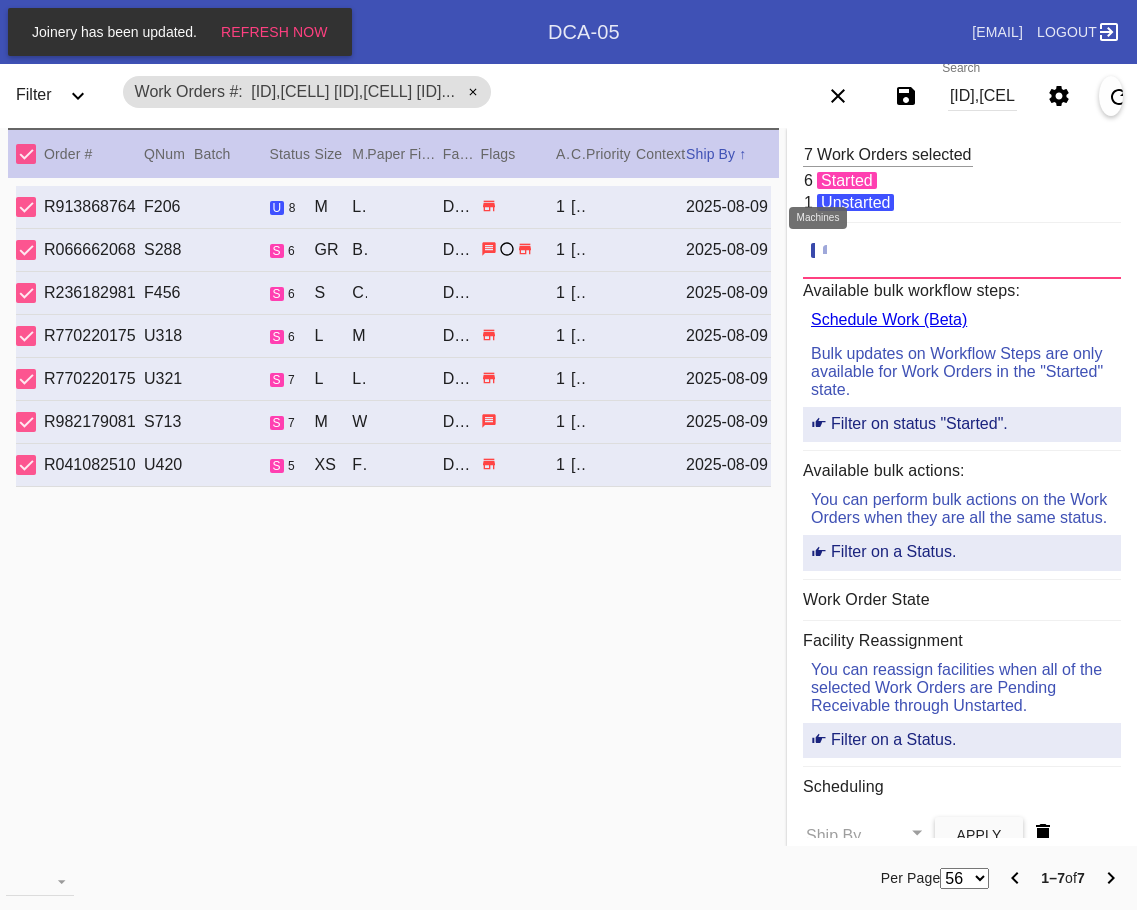 click 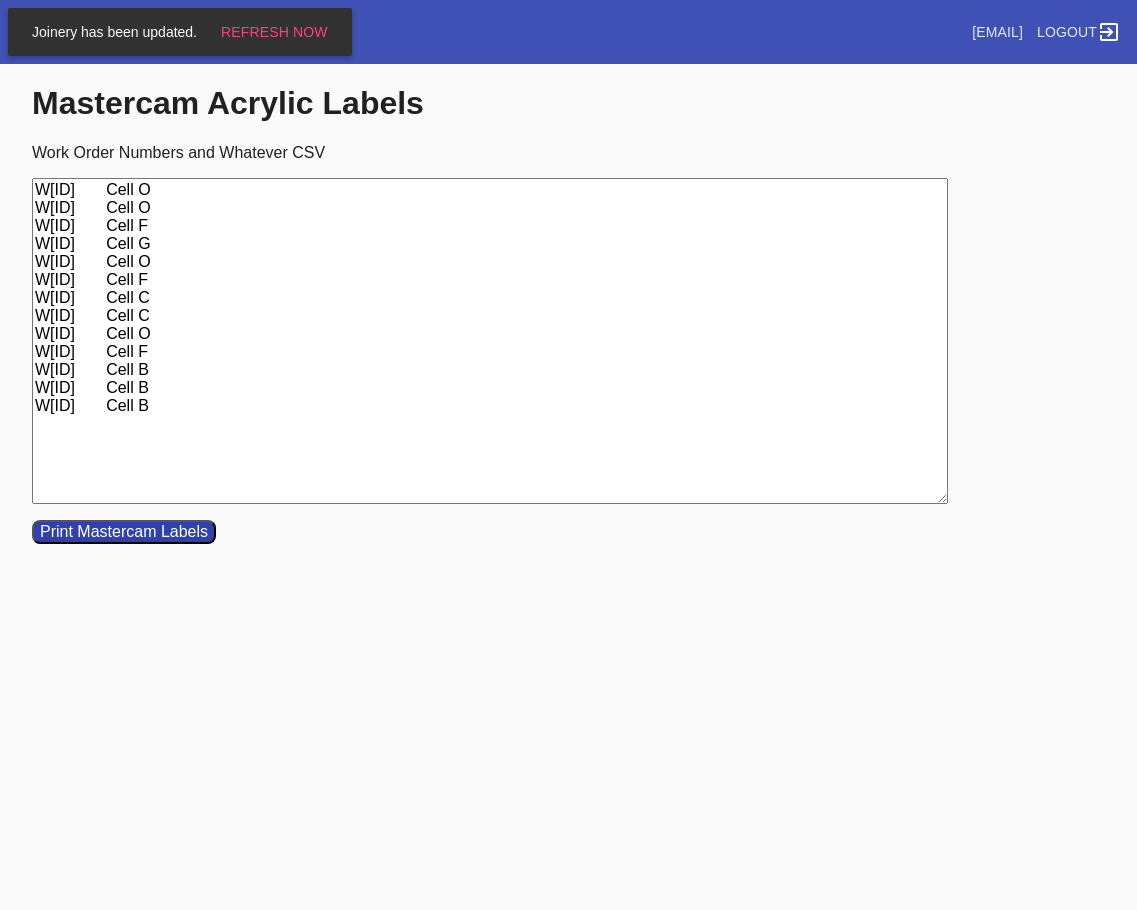 scroll, scrollTop: 0, scrollLeft: 0, axis: both 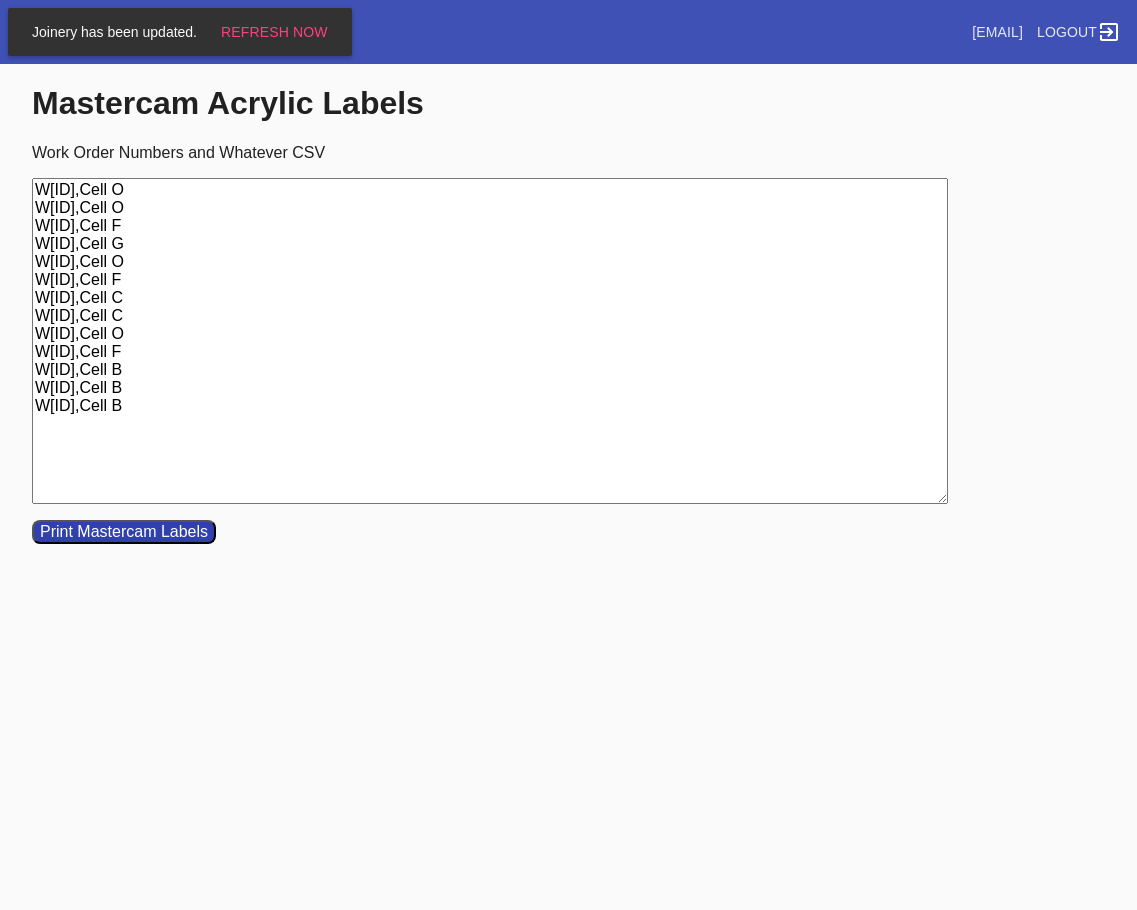 type on "W[ID],Cell O
W[ID],Cell O
W[ID],Cell F
W[ID],Cell G
W[ID],Cell O
W[ID],Cell F
W[ID],Cell C
W[ID],Cell C
W[ID],Cell O
W[ID],Cell F
W[ID],Cell B
W[ID],Cell B
W[ID],Cell B" 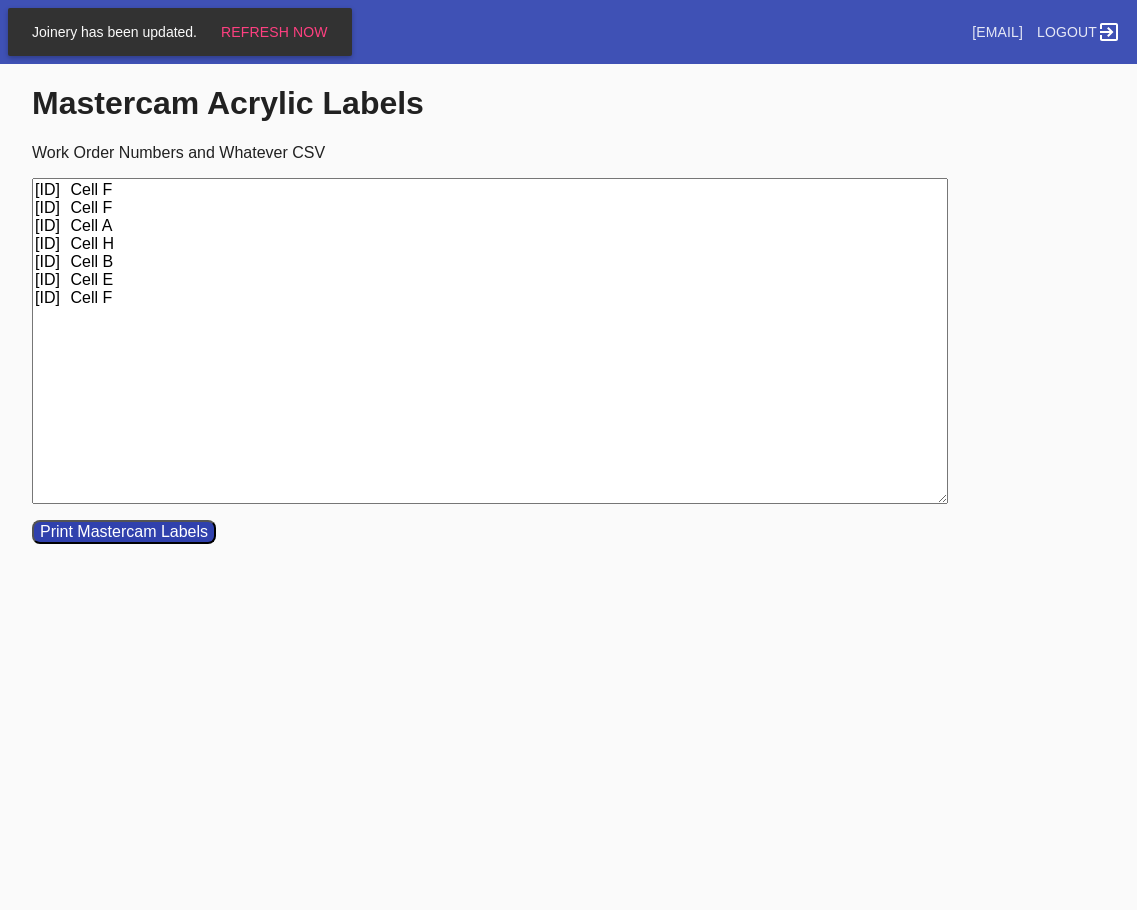 scroll, scrollTop: 0, scrollLeft: 0, axis: both 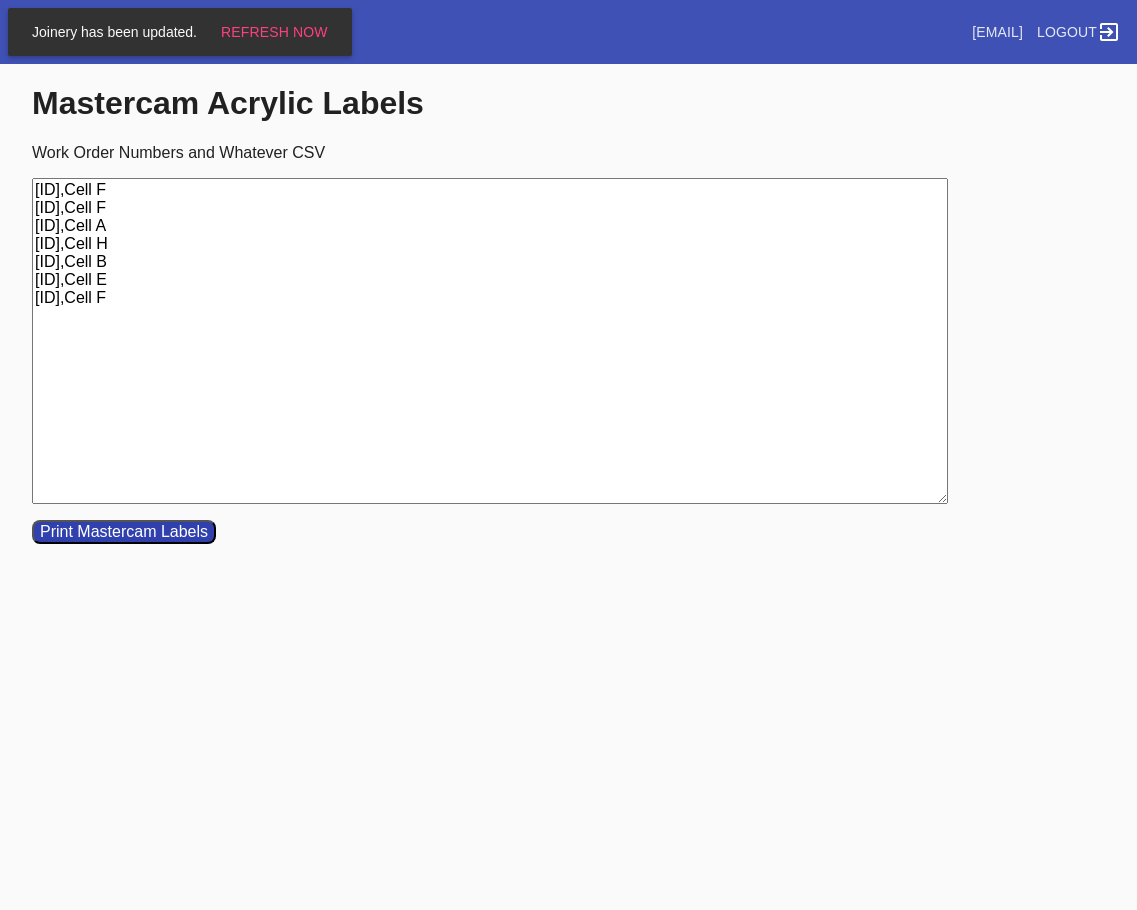 click on "Print Mastercam Labels" at bounding box center (124, 532) 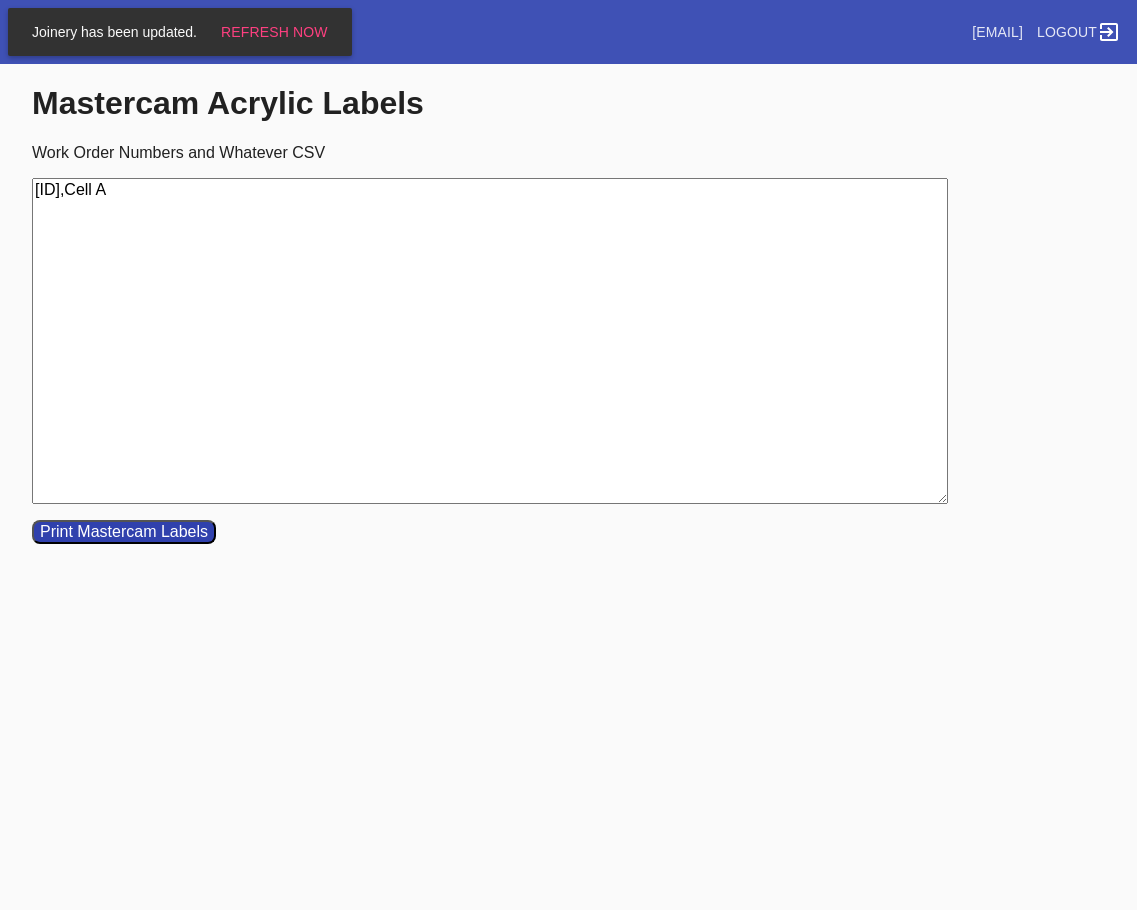 click on "Print Mastercam Labels" at bounding box center (124, 532) 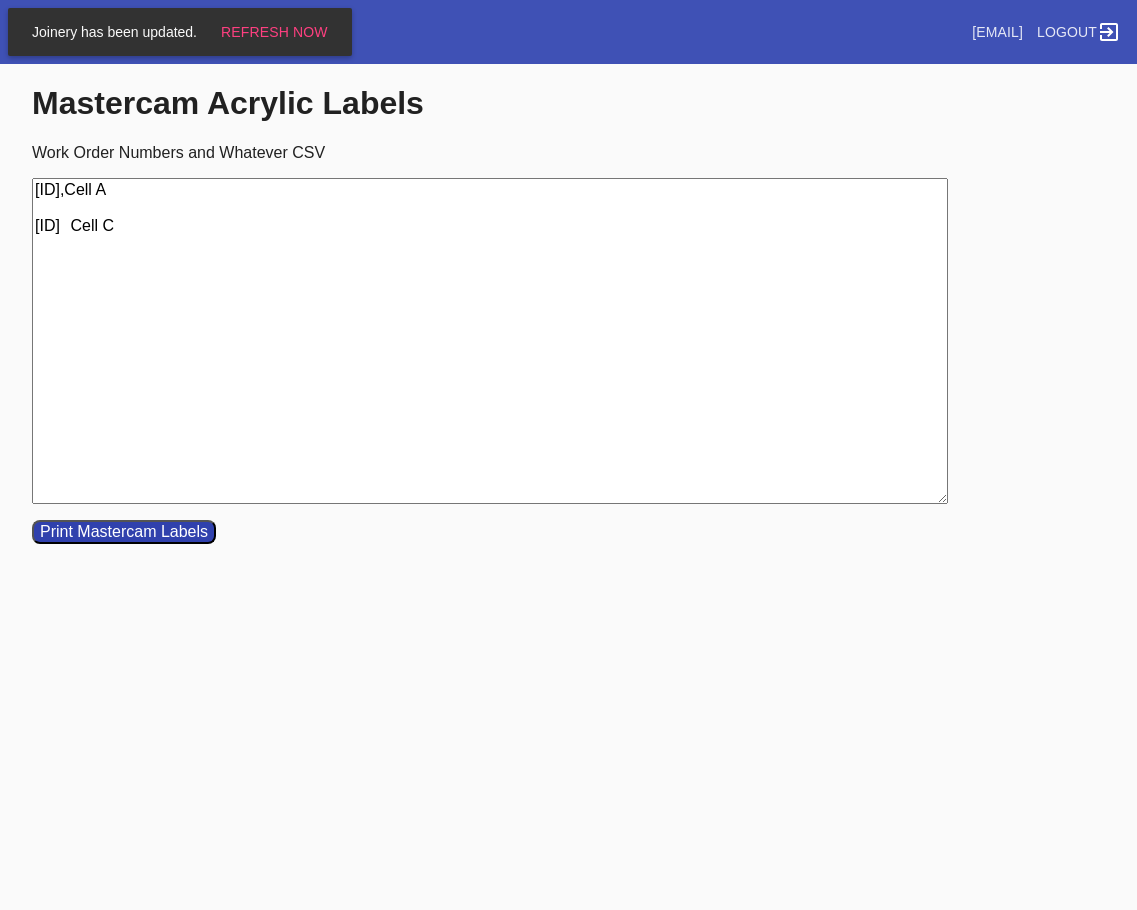 drag, startPoint x: 240, startPoint y: 208, endPoint x: -64, endPoint y: 137, distance: 312.18103 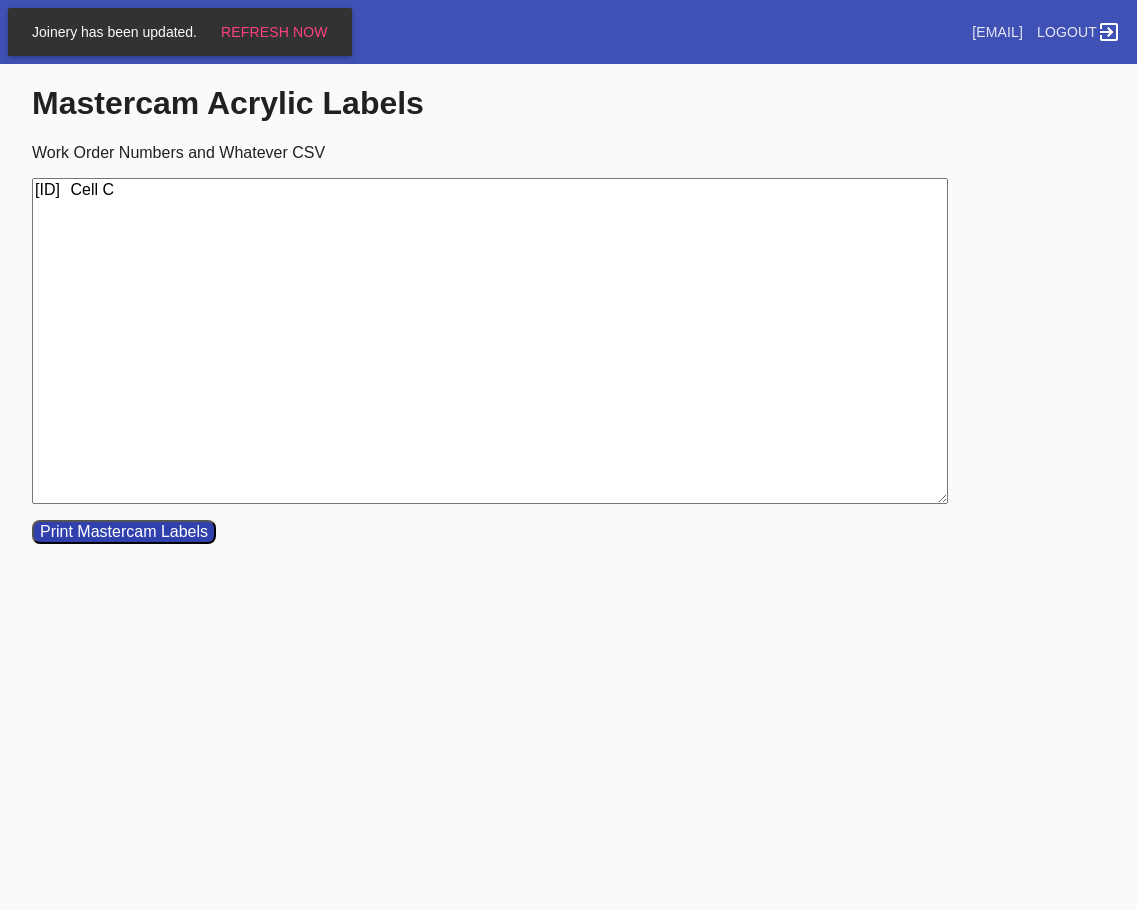click on "W545810633212942	Cell C" at bounding box center [490, 341] 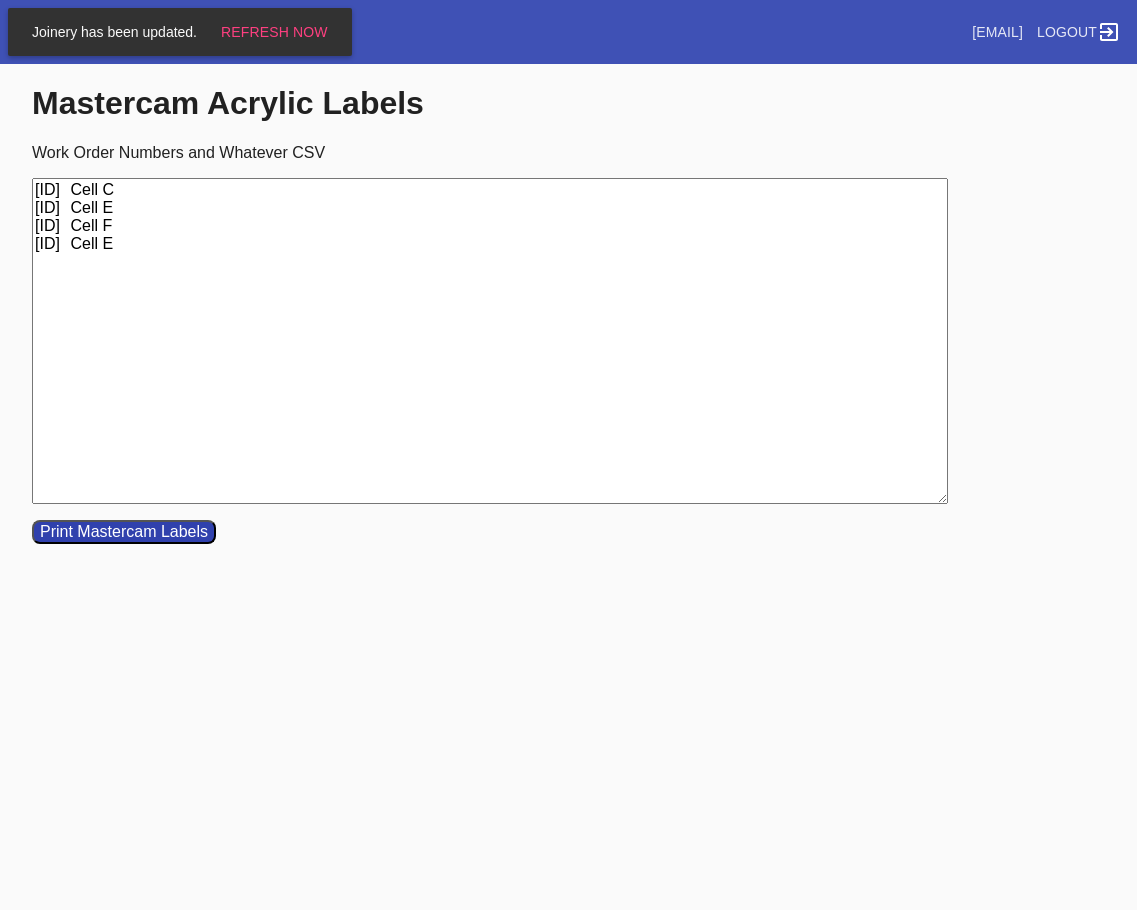 click on "W545810633212942	Cell C
W999010194817728	Cell E
W306658161661677	Cell F
W463732531240503	Cell E" at bounding box center (490, 341) 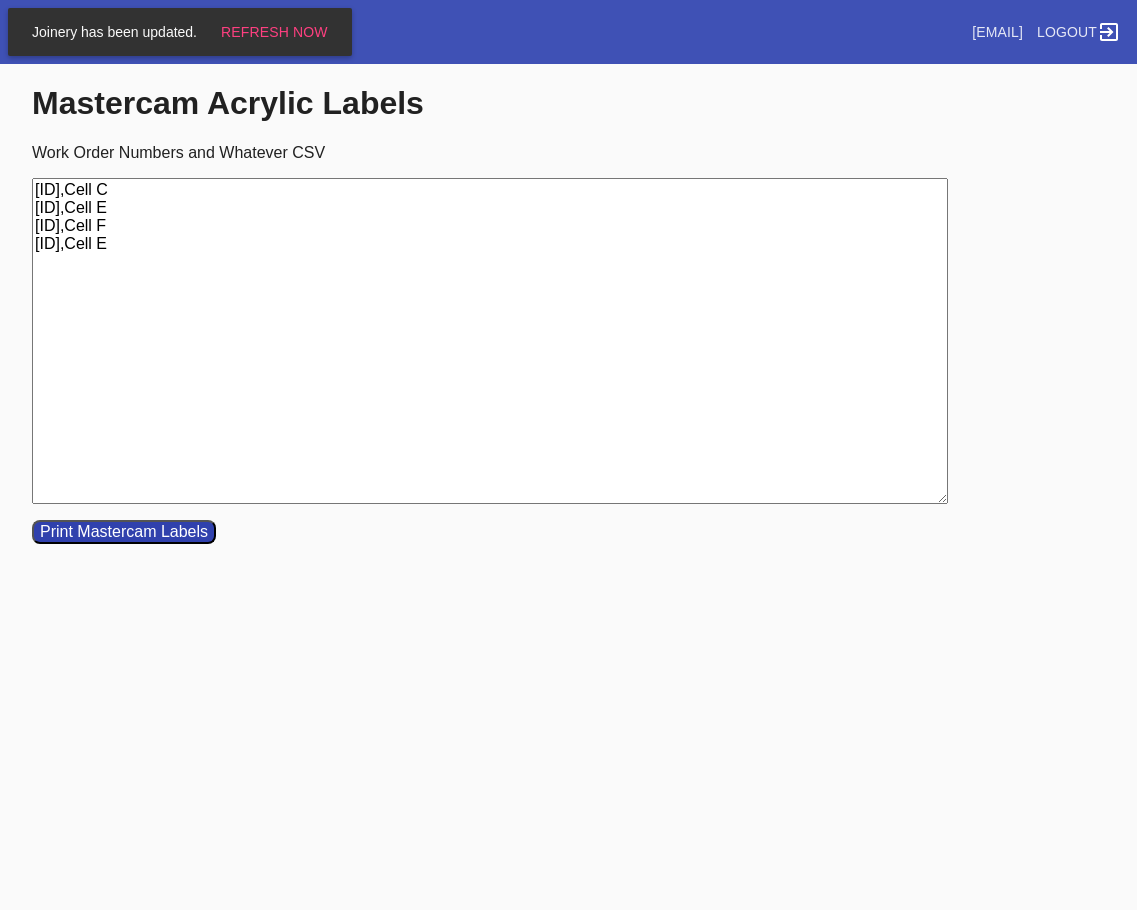 type on "W545810633212942,Cell C
W999010194817728,Cell E
W306658161661677,Cell F
W463732531240503,Cell E" 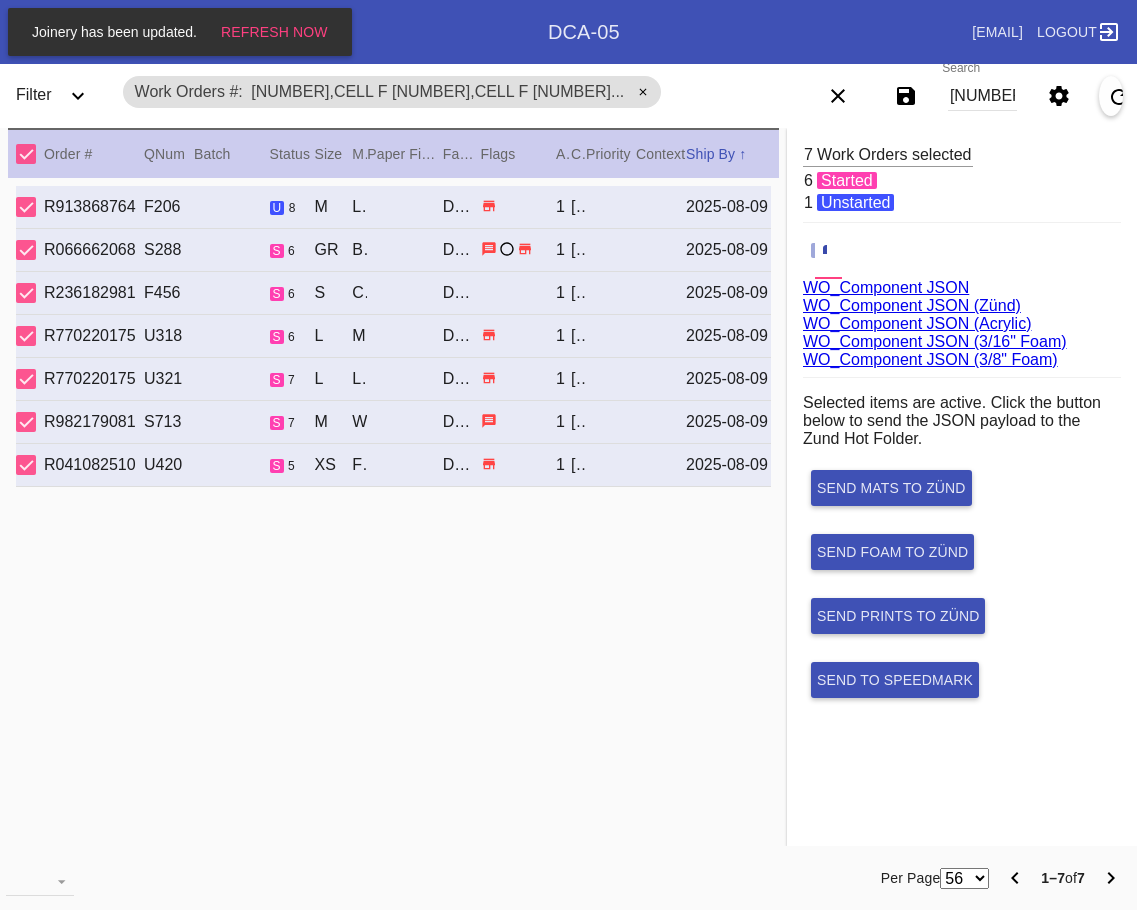 scroll, scrollTop: 0, scrollLeft: 0, axis: both 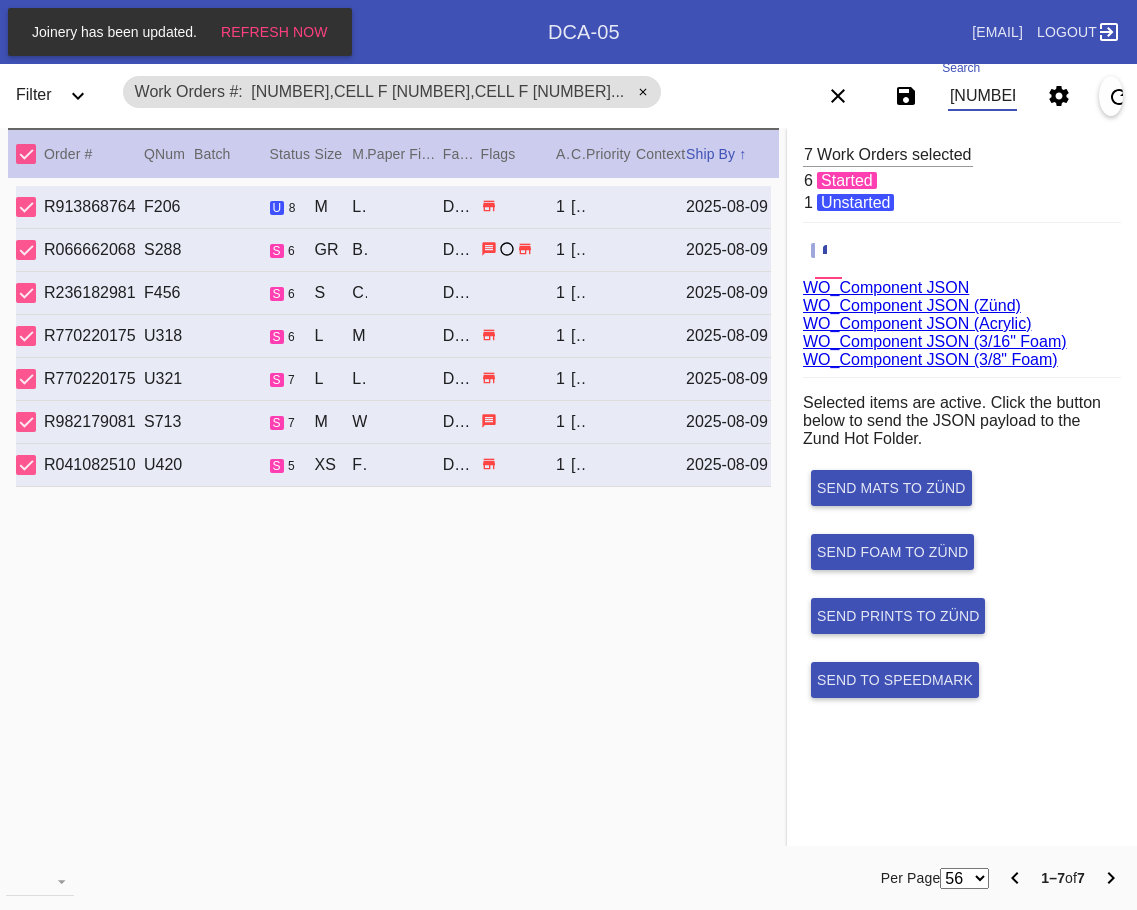 click on "[ID],[CELL] [ID],[CELL] [ID],[CELL] [ID],[CELL] [ID],[CELL] [ID],[CELL] [ID],[CELL] [ID]" at bounding box center [982, 96] 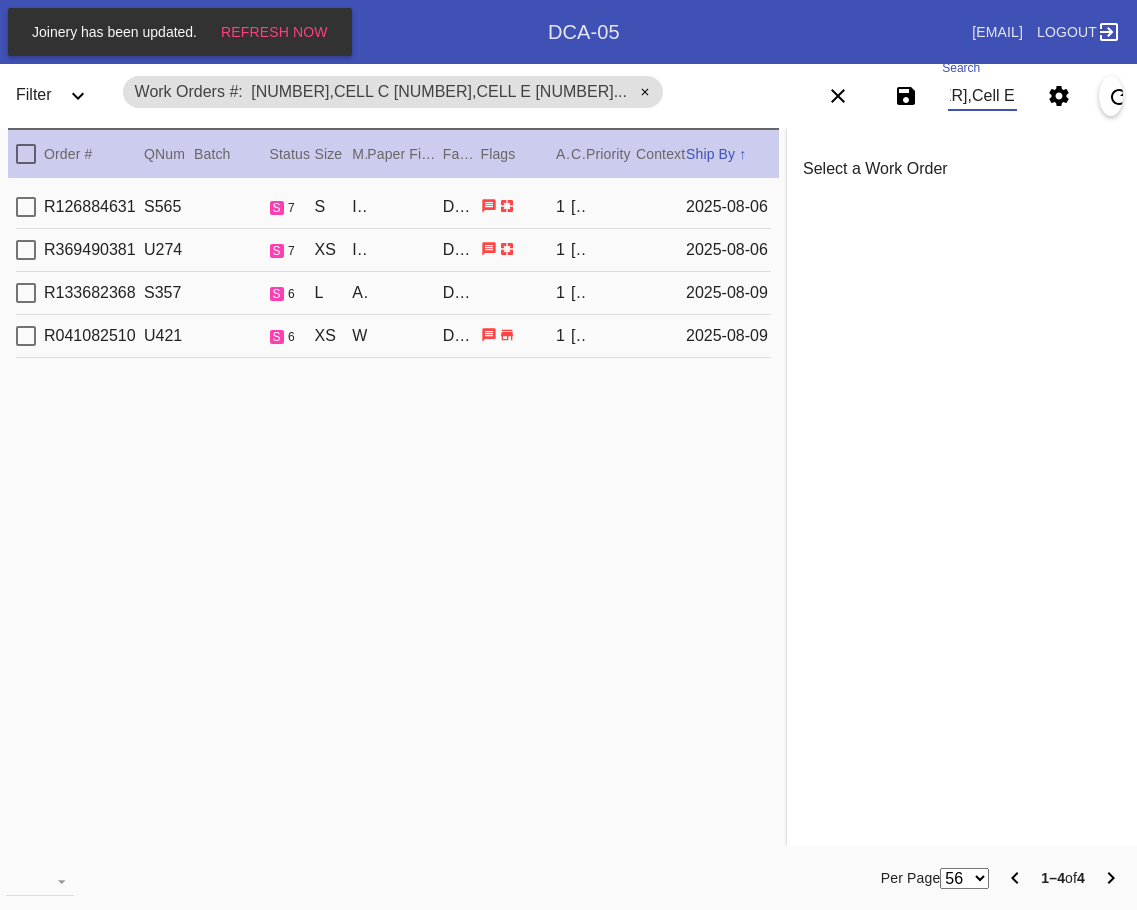 click at bounding box center (26, 154) 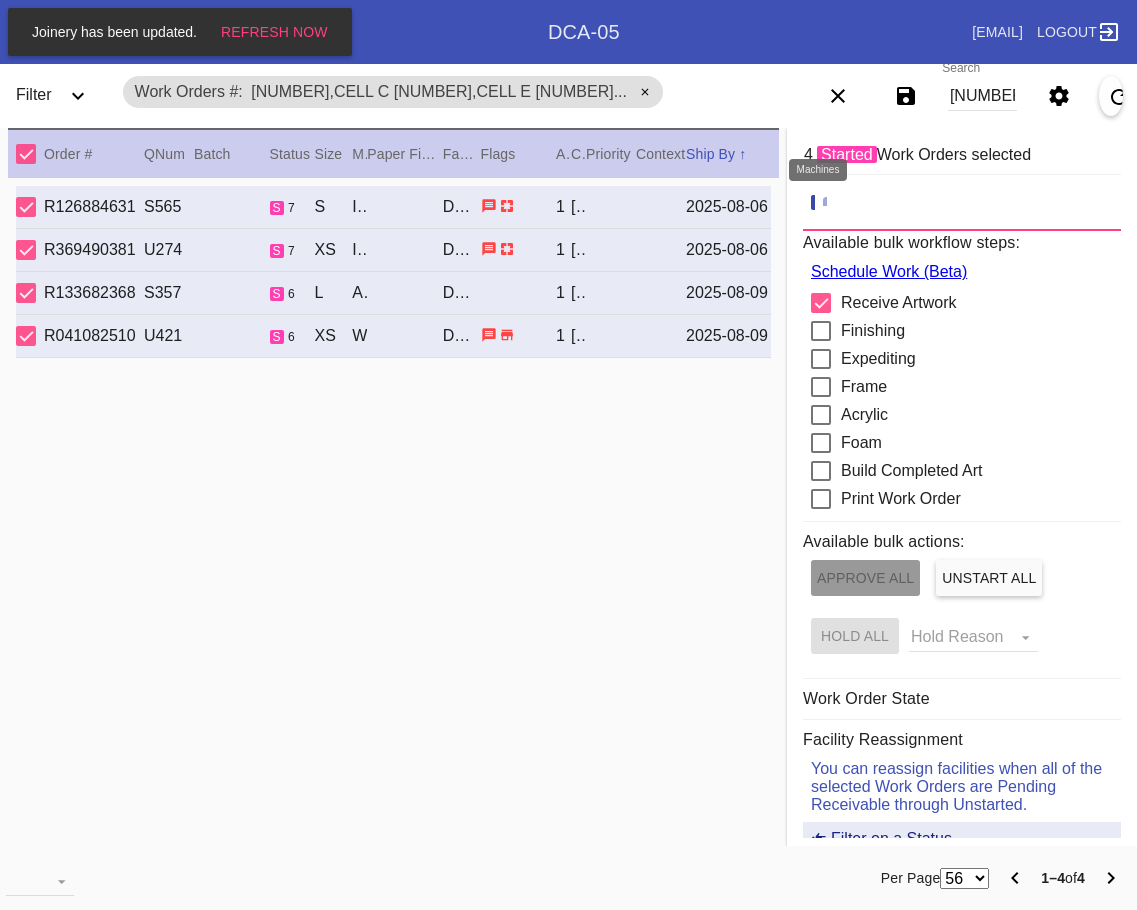 click 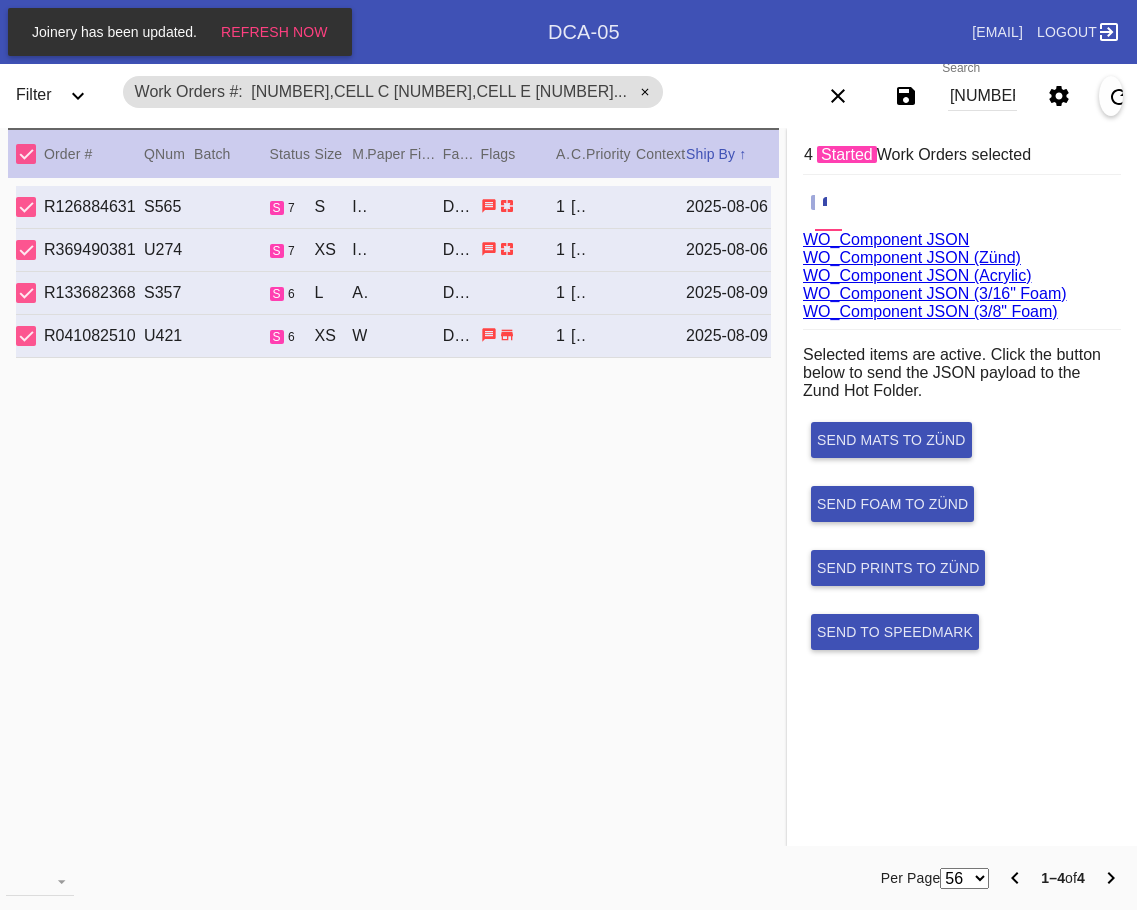click on "W545810633212942,Cell C W999010194817728,Cell E W306658161661677,Cell F W463732531240503,Cell E" at bounding box center [982, 96] 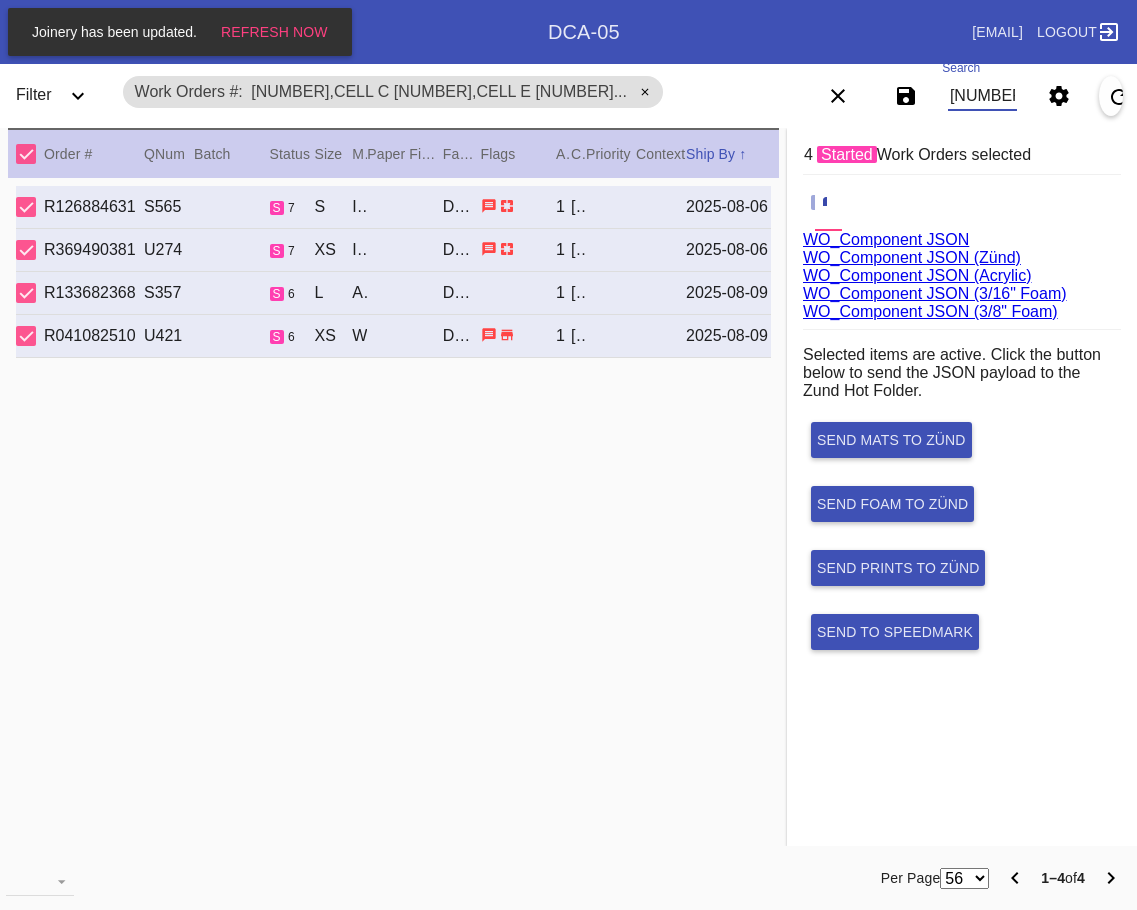 click on "W545810633212942,Cell C W999010194817728,Cell E W306658161661677,Cell F W463732531240503,Cell E" at bounding box center (982, 96) 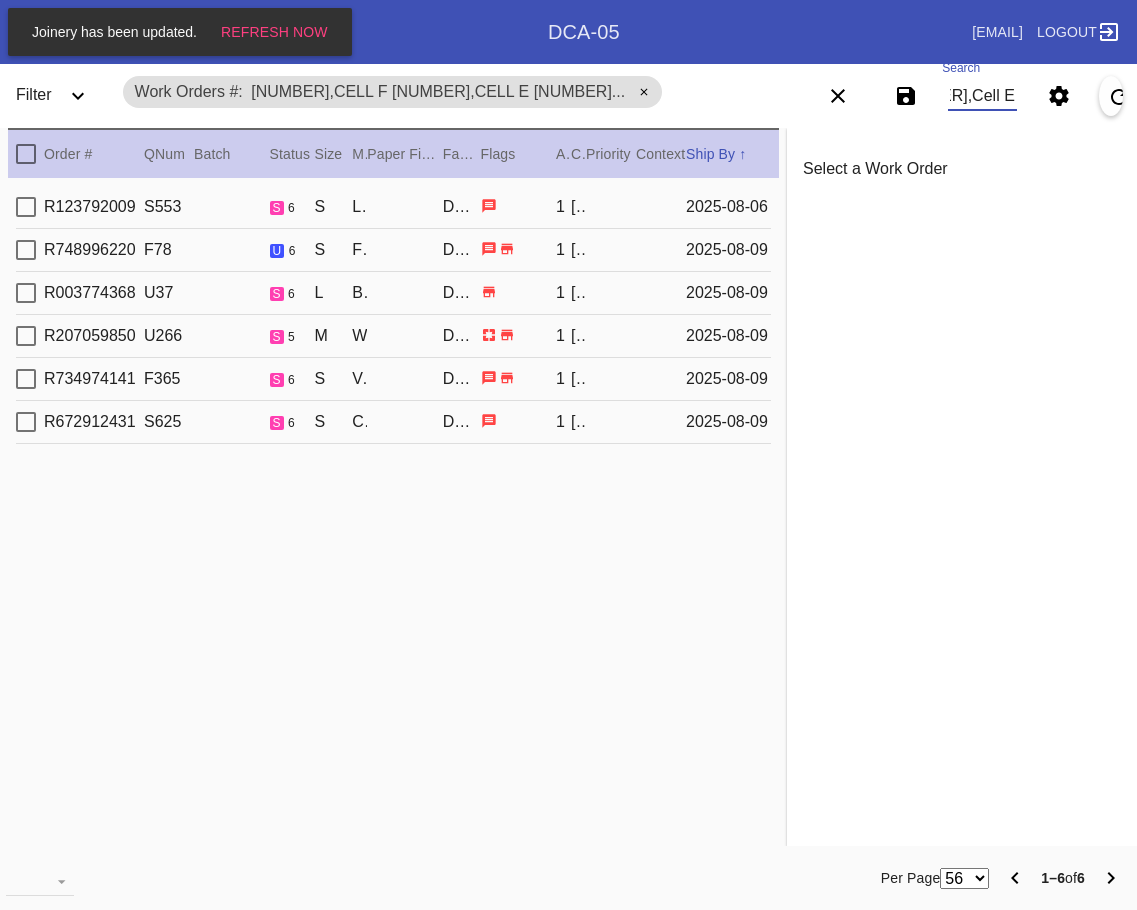 click at bounding box center [26, 154] 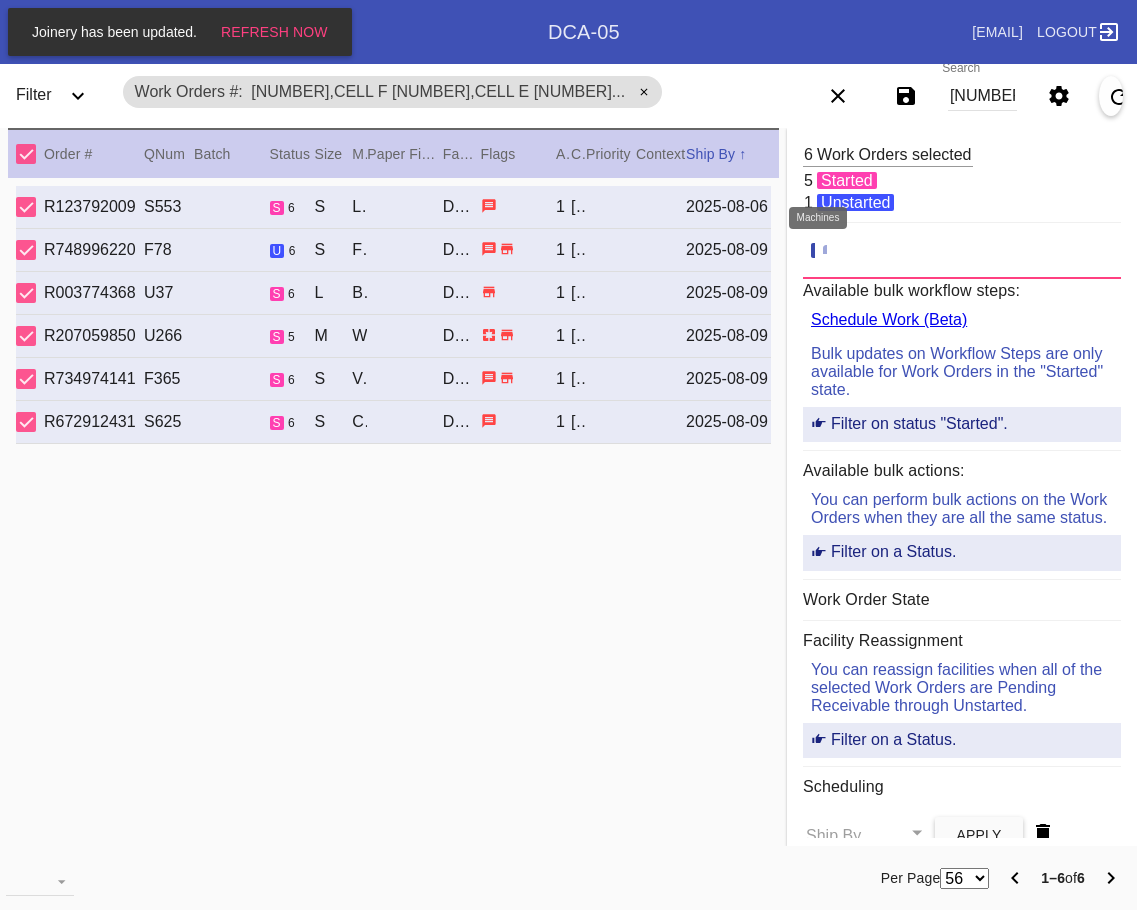 click 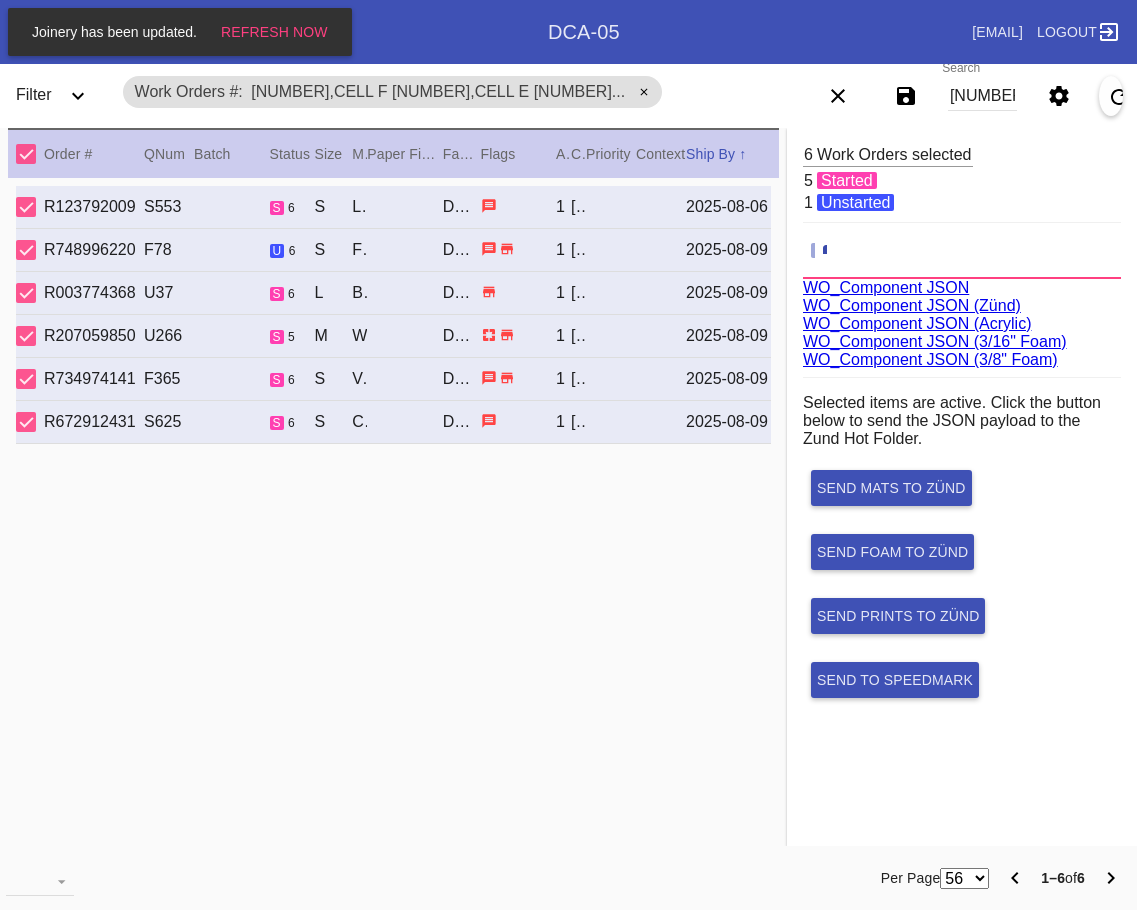 scroll, scrollTop: 75, scrollLeft: 0, axis: vertical 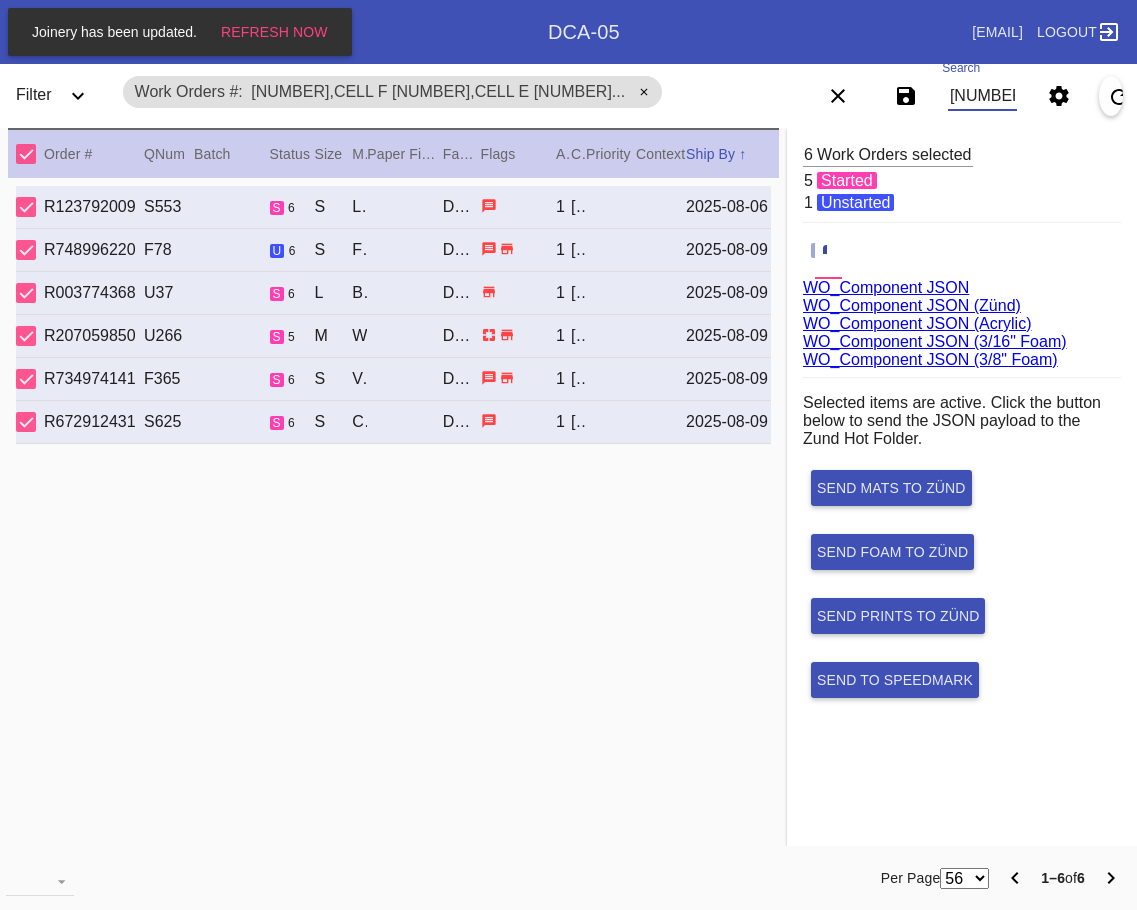click on "W696257492963513,Cell F W267166865755422,Cell E W455234302768173,Cell A W666282958911214,Cell A W711871097381819,Cell E W633749292011810,Cell E" at bounding box center [982, 96] 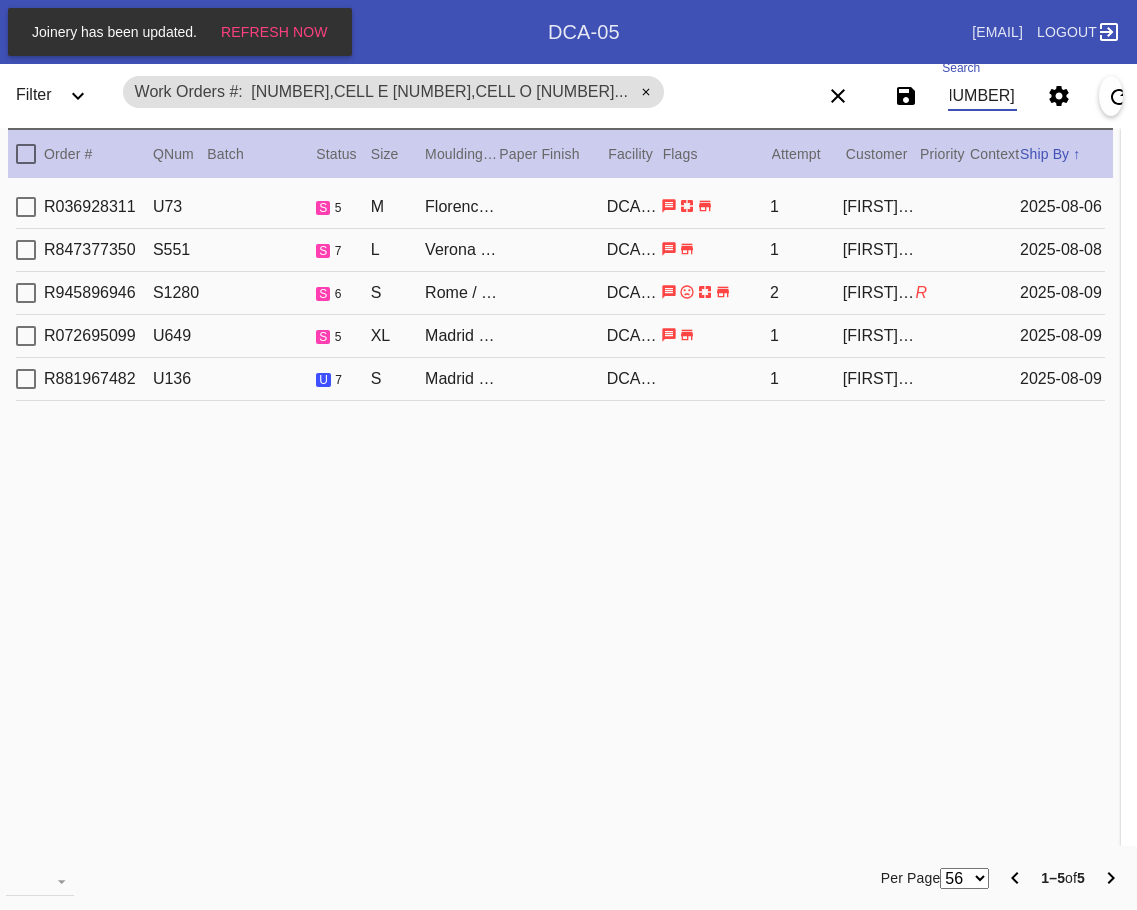click at bounding box center [26, 154] 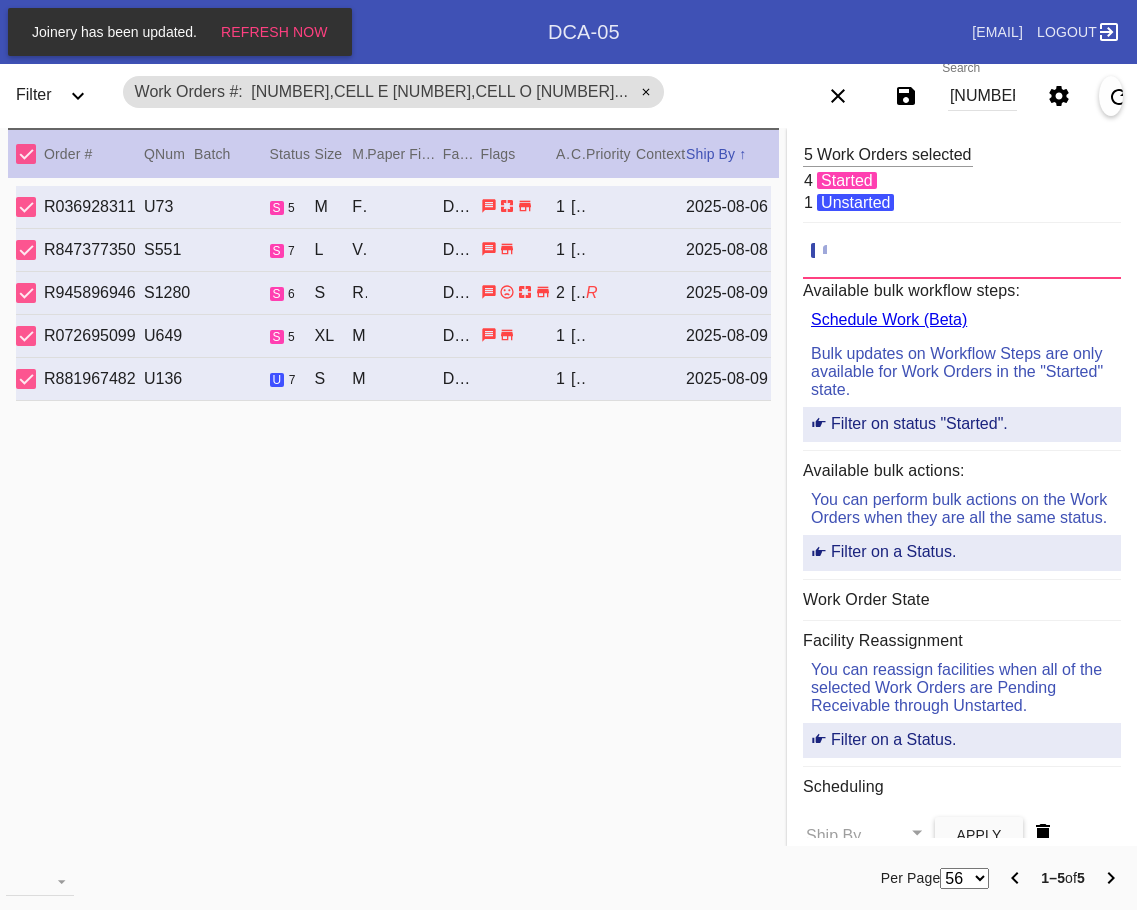 click 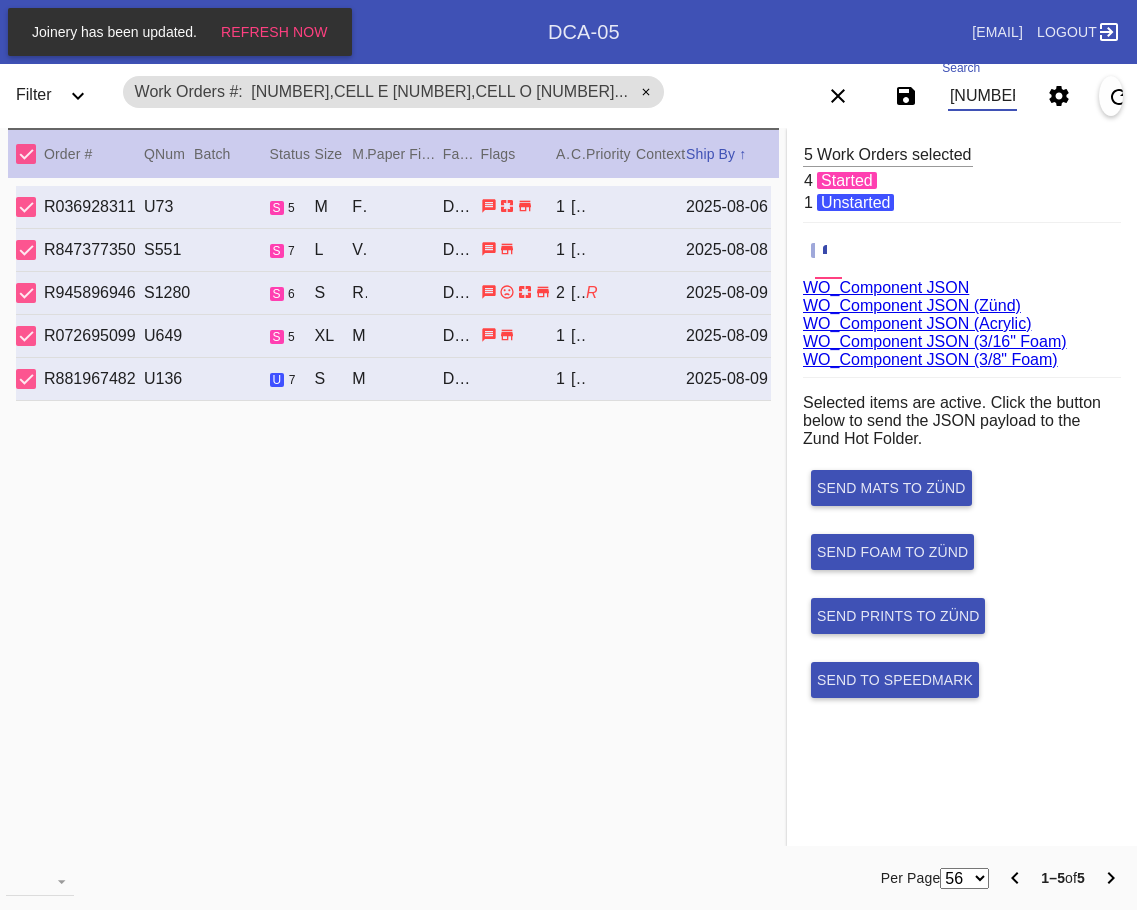 click on "W615338858219288,Cell E W405844836528802,Cell O W119423783434763,Cell G W704156131907762,Cell H W166720526714450,Cell E" at bounding box center [982, 96] 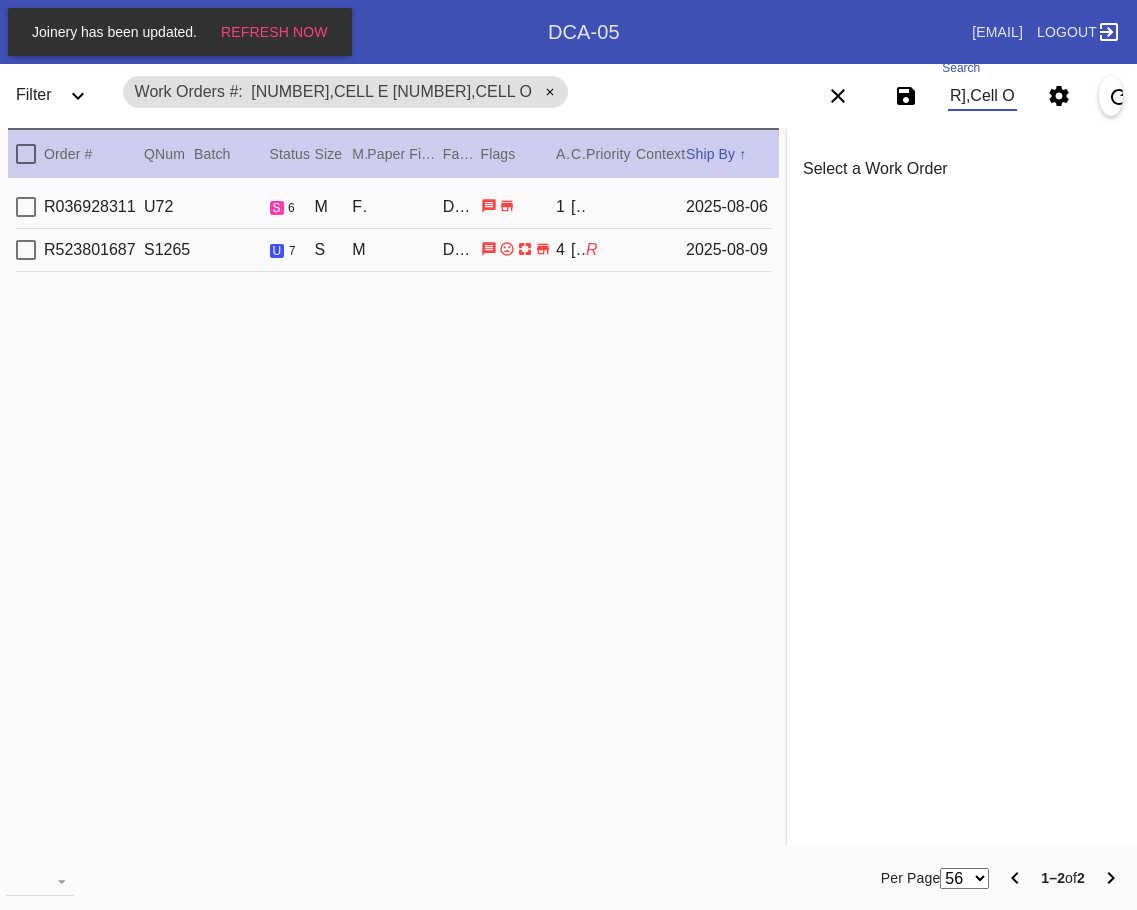 type on "W135910216020311,Cell E W986482401039703,Cell O" 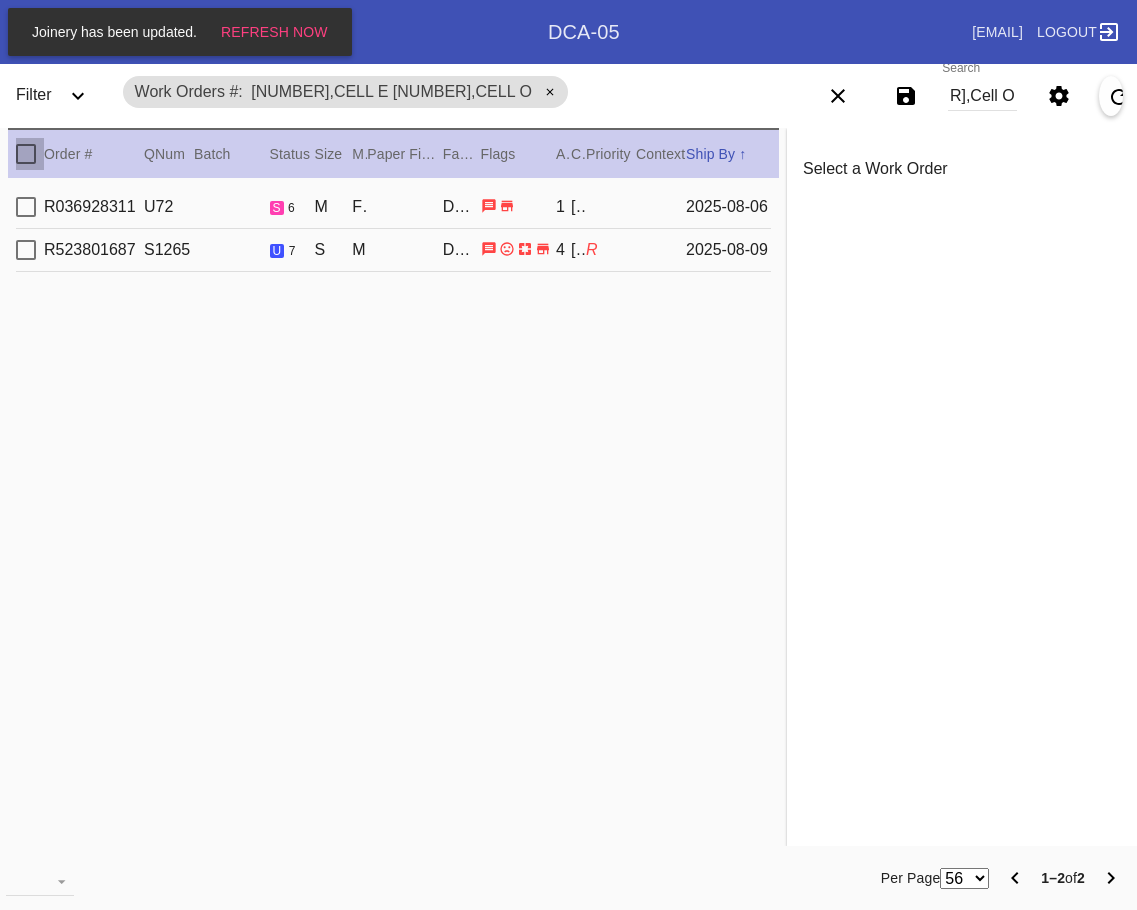 click at bounding box center (26, 154) 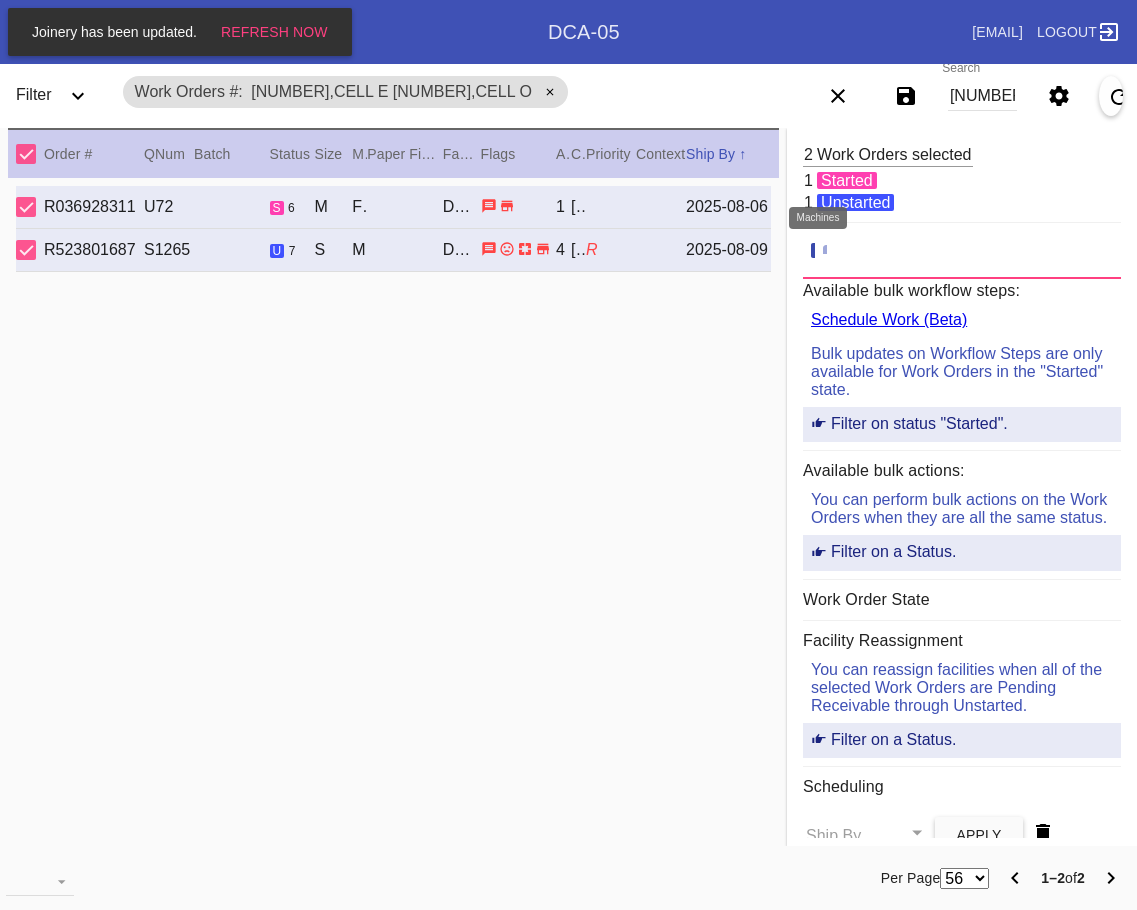 click 